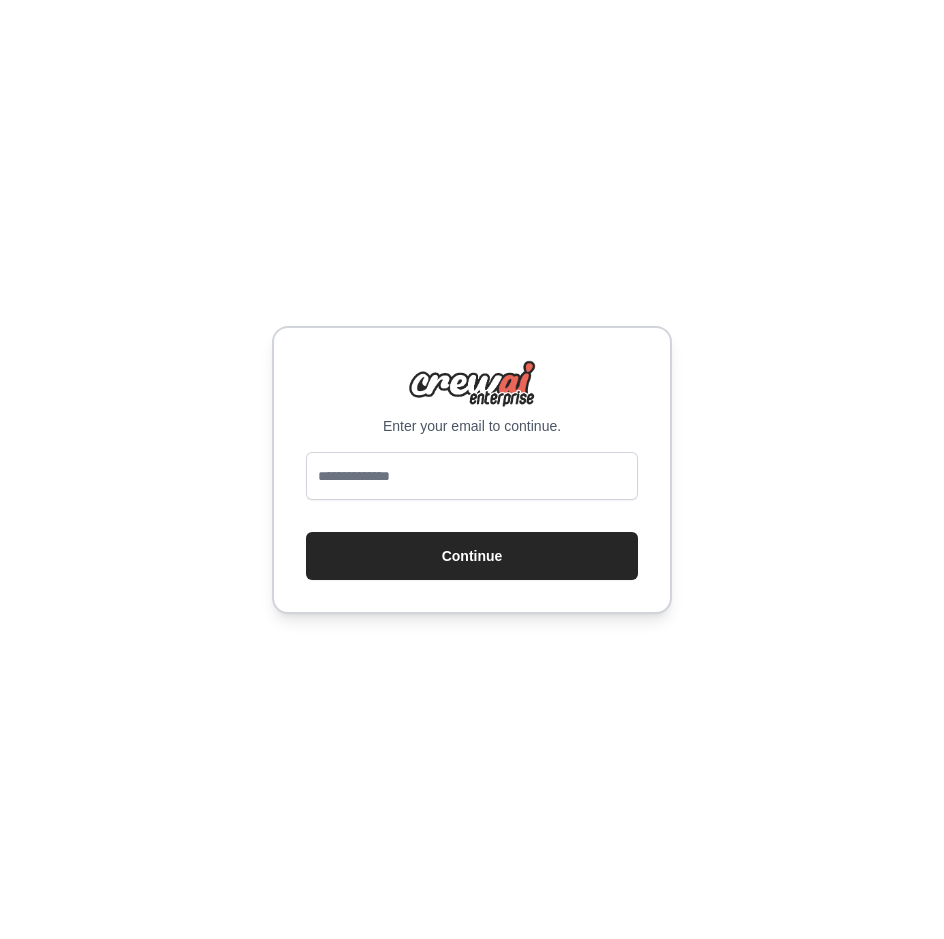 scroll, scrollTop: 0, scrollLeft: 0, axis: both 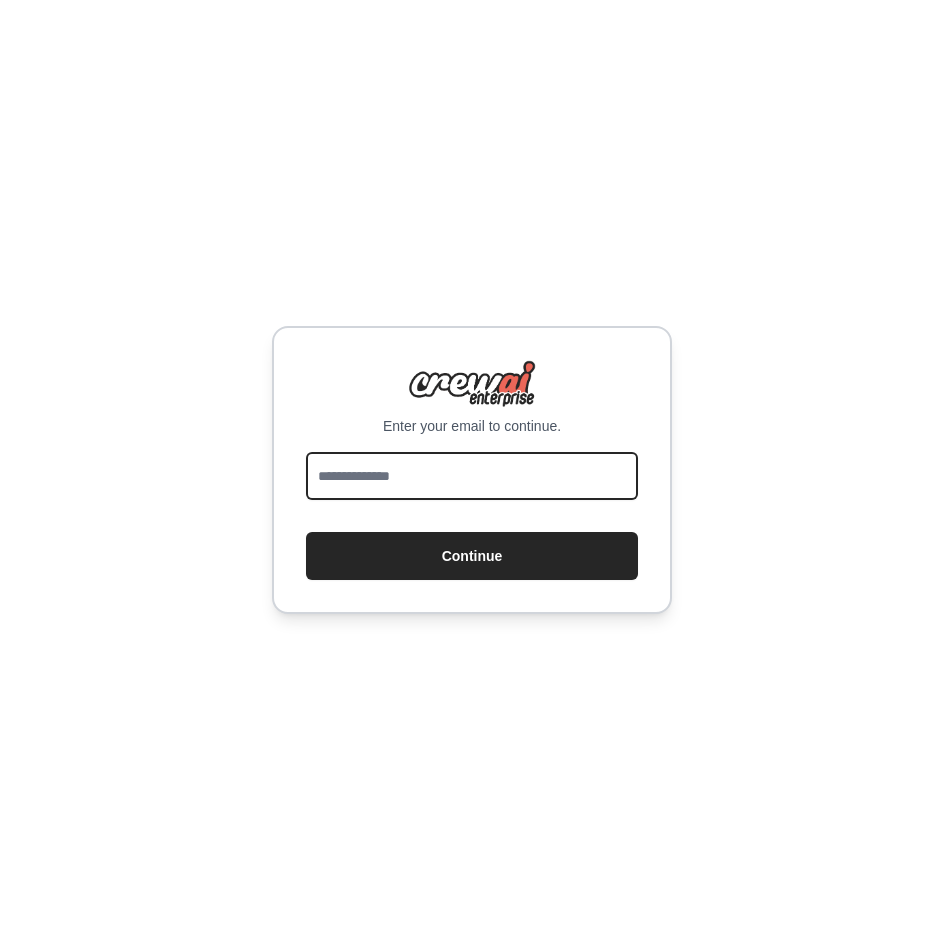 click at bounding box center (472, 476) 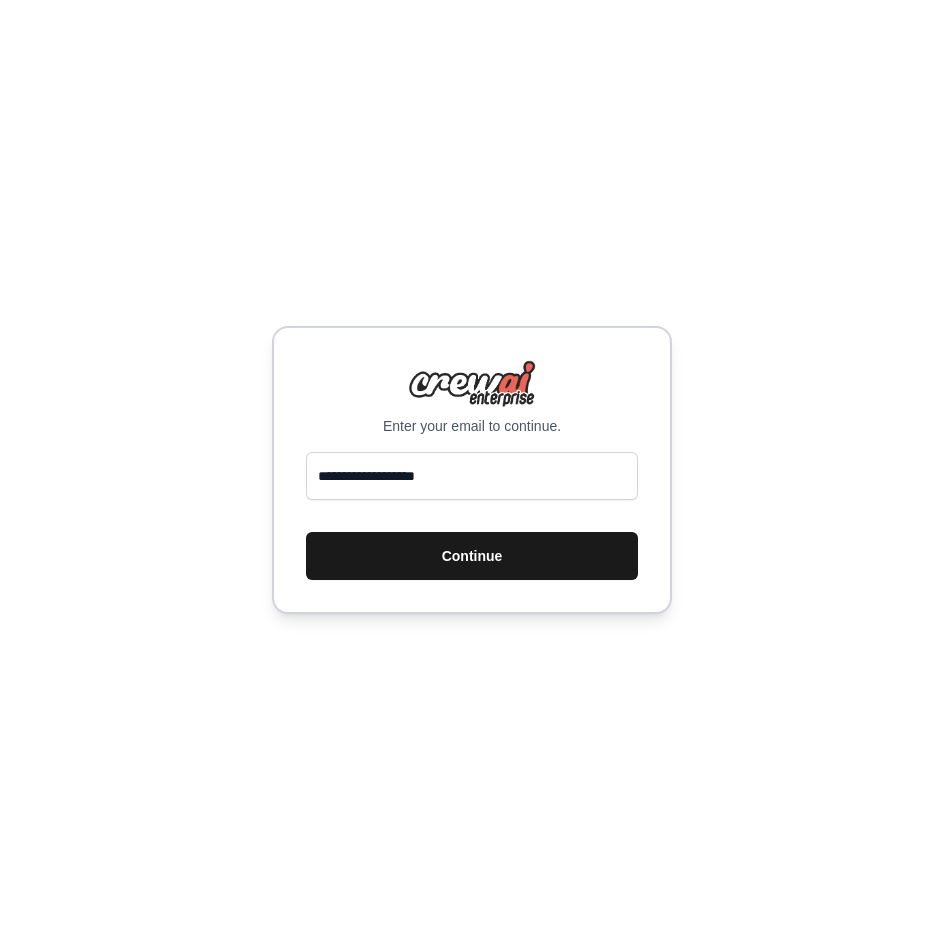 click on "Continue" at bounding box center (472, 556) 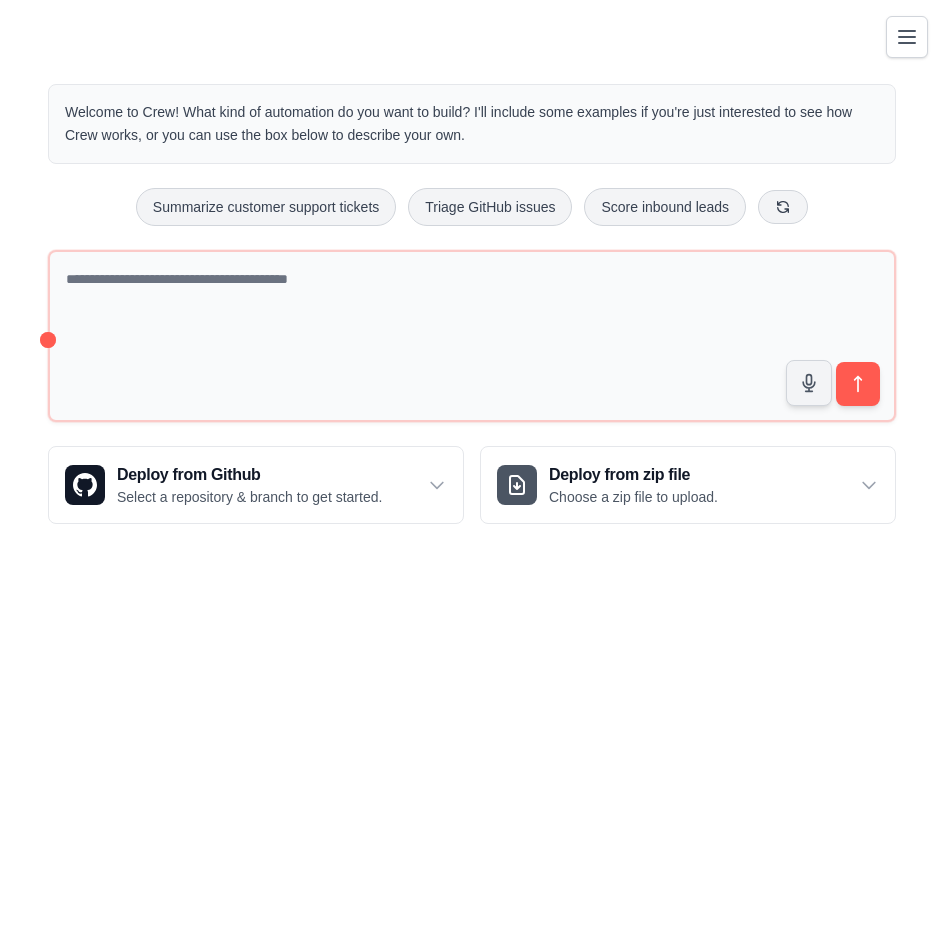 scroll, scrollTop: 0, scrollLeft: 0, axis: both 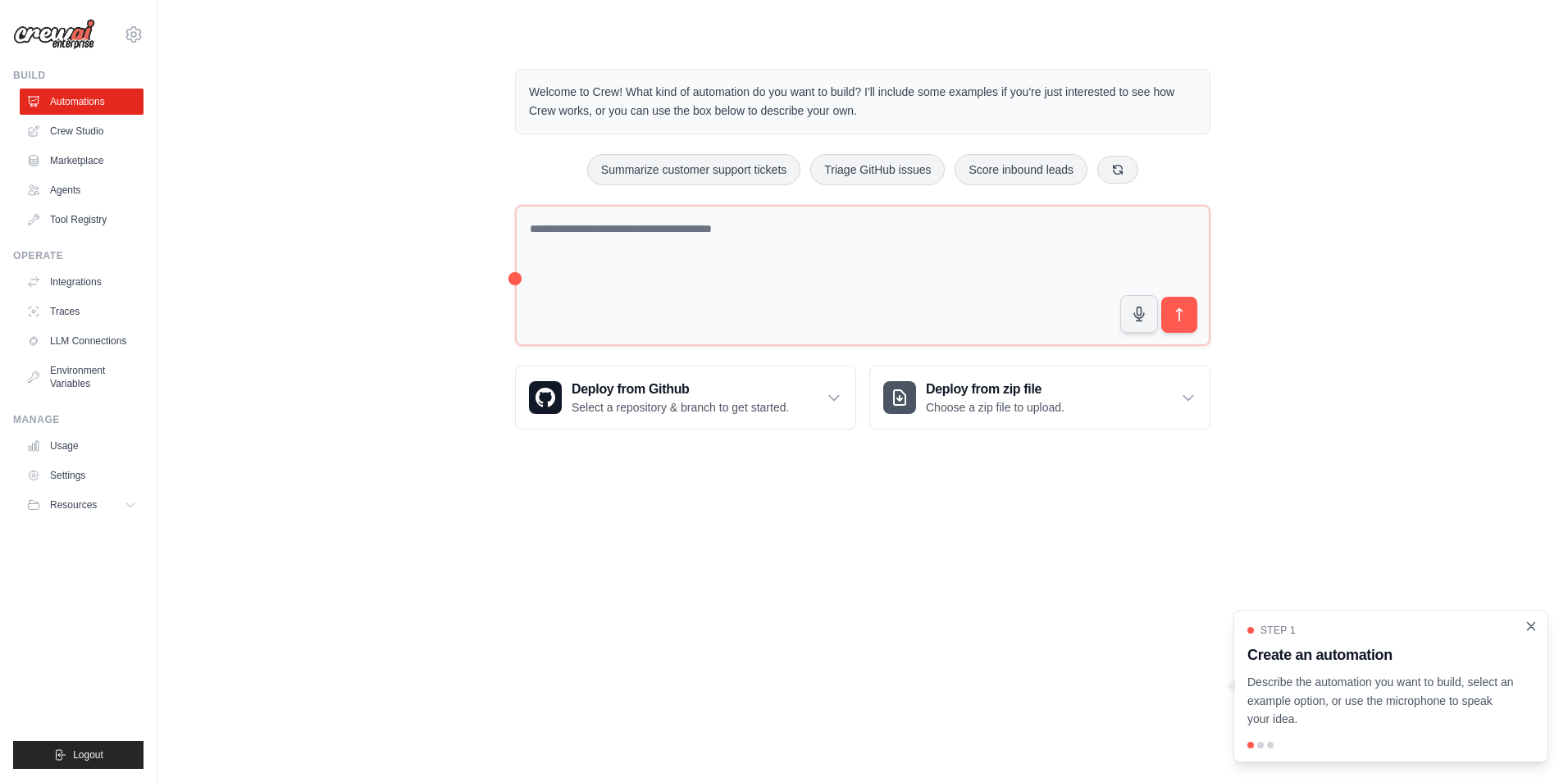 click 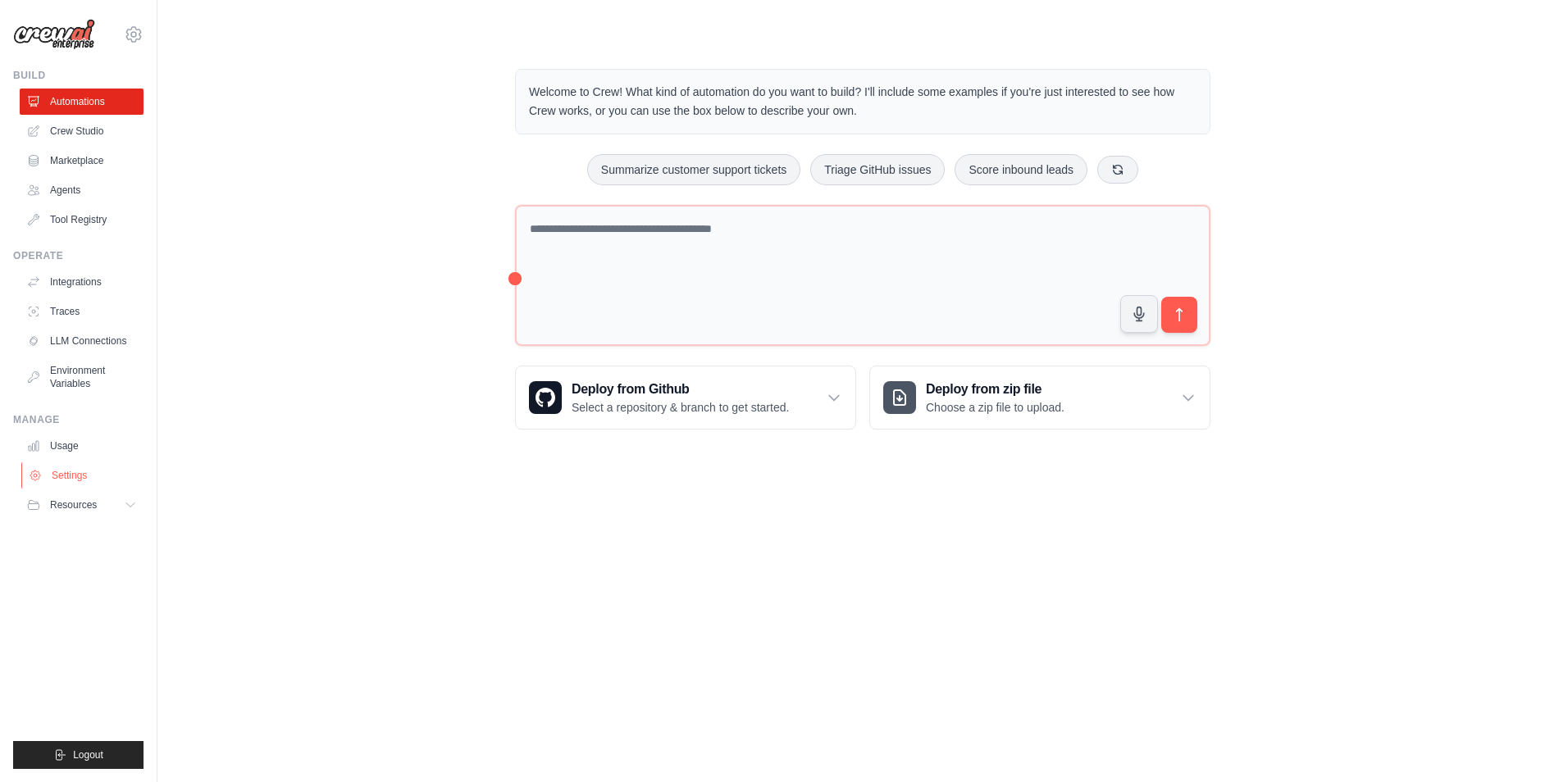 click on "Settings" at bounding box center [83, 475] 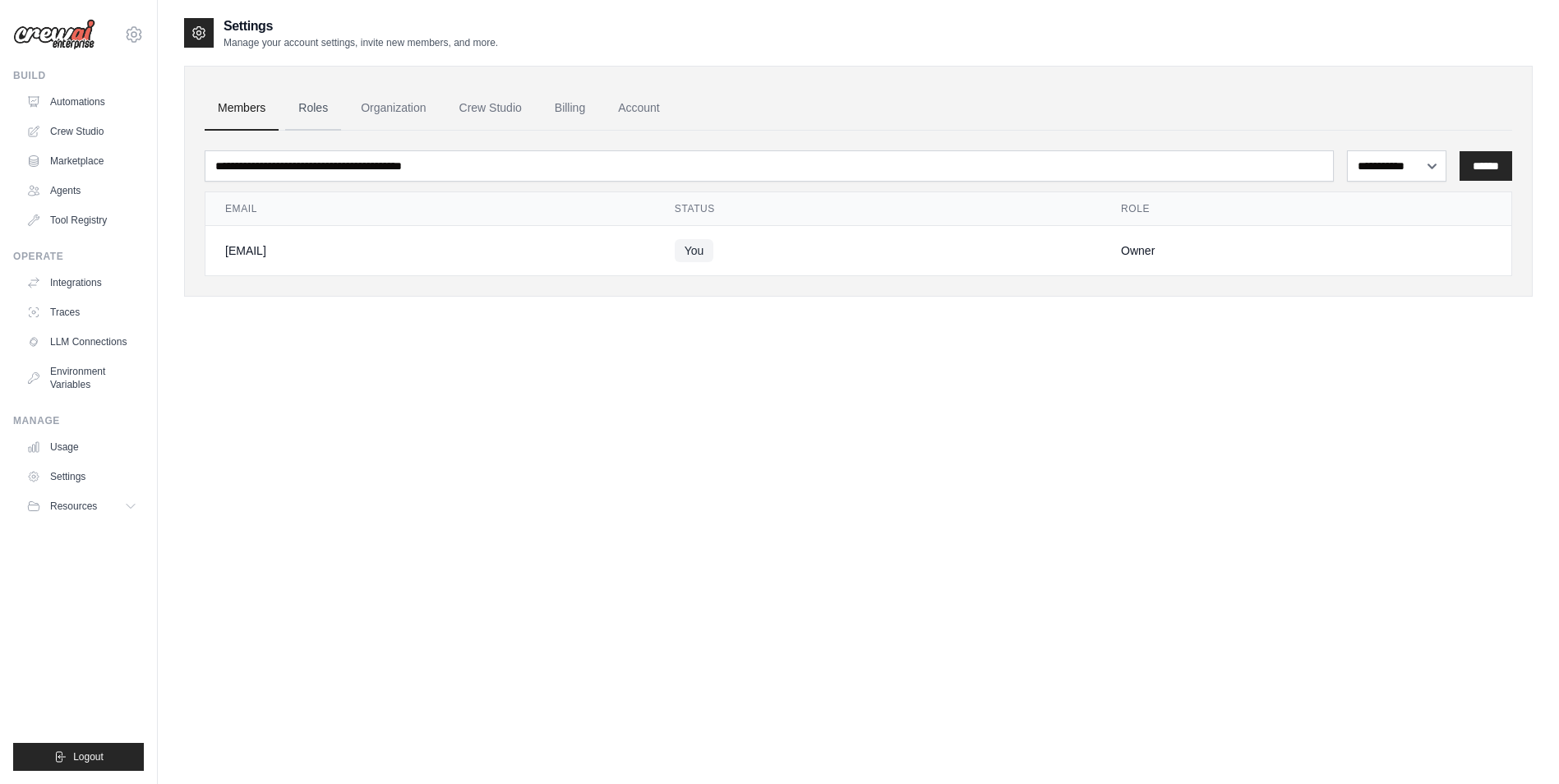 click on "Roles" at bounding box center [313, 108] 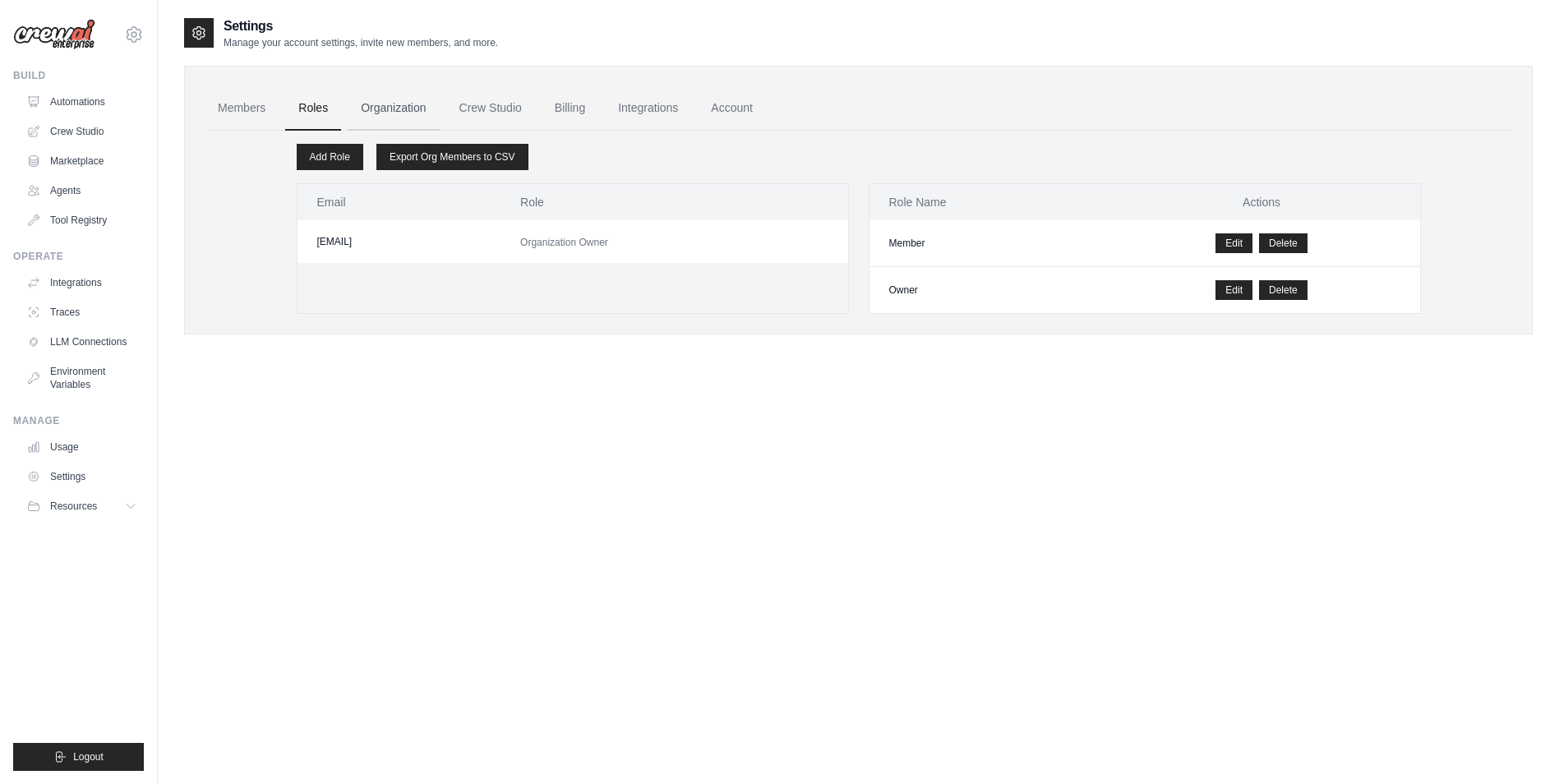 click on "Organization" at bounding box center [393, 108] 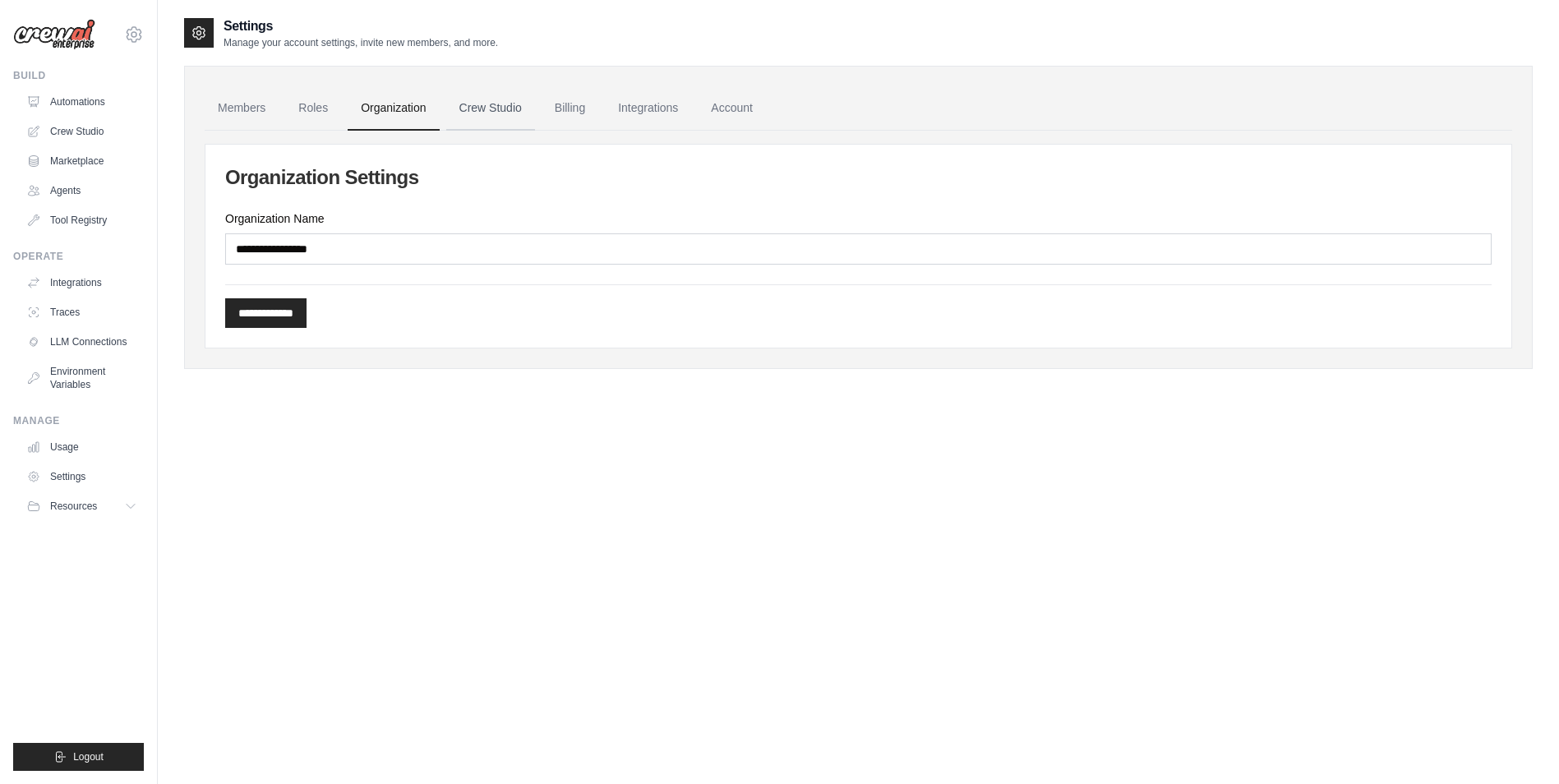 click on "Crew Studio" at bounding box center (491, 108) 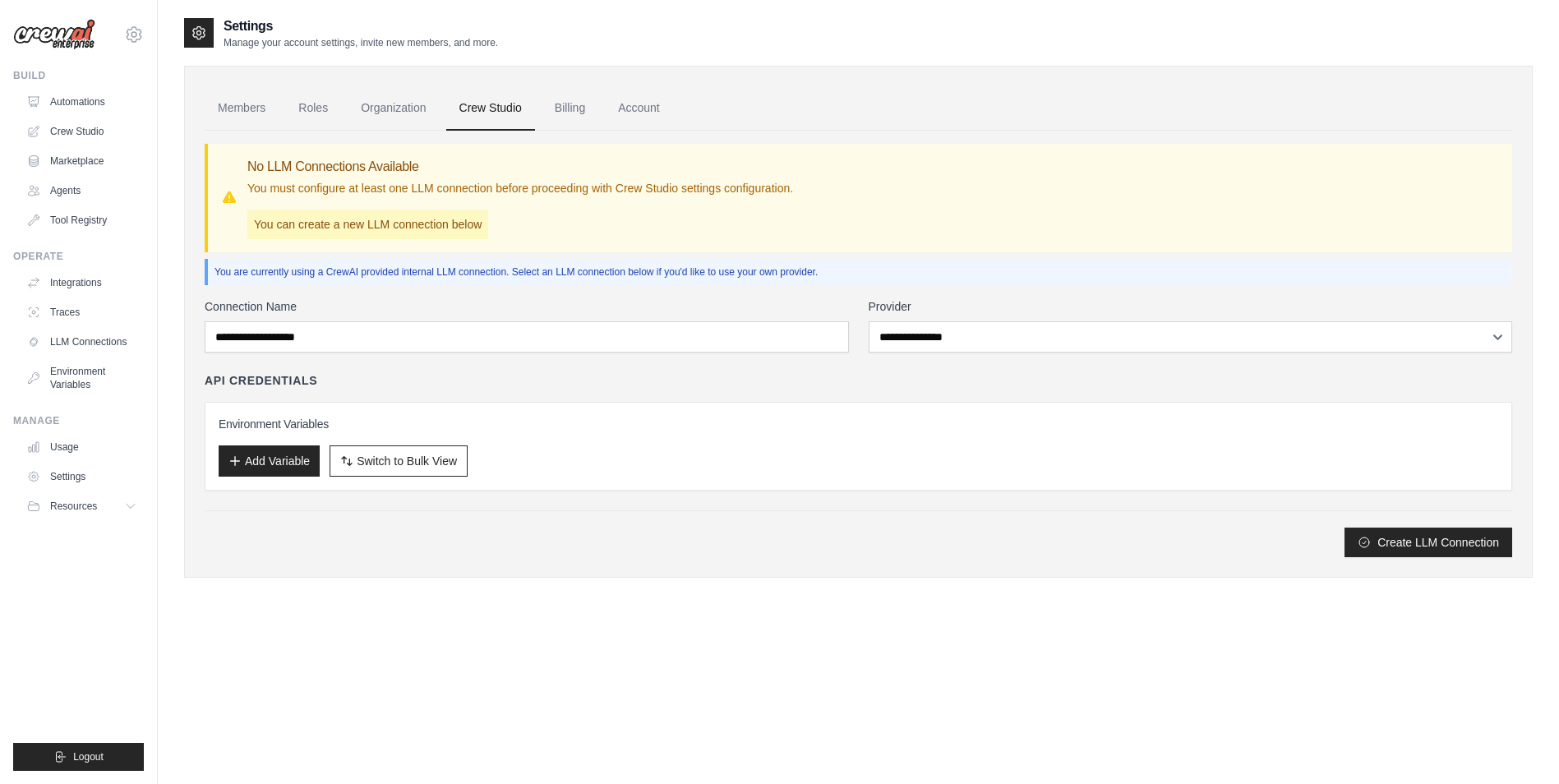 scroll, scrollTop: 0, scrollLeft: 0, axis: both 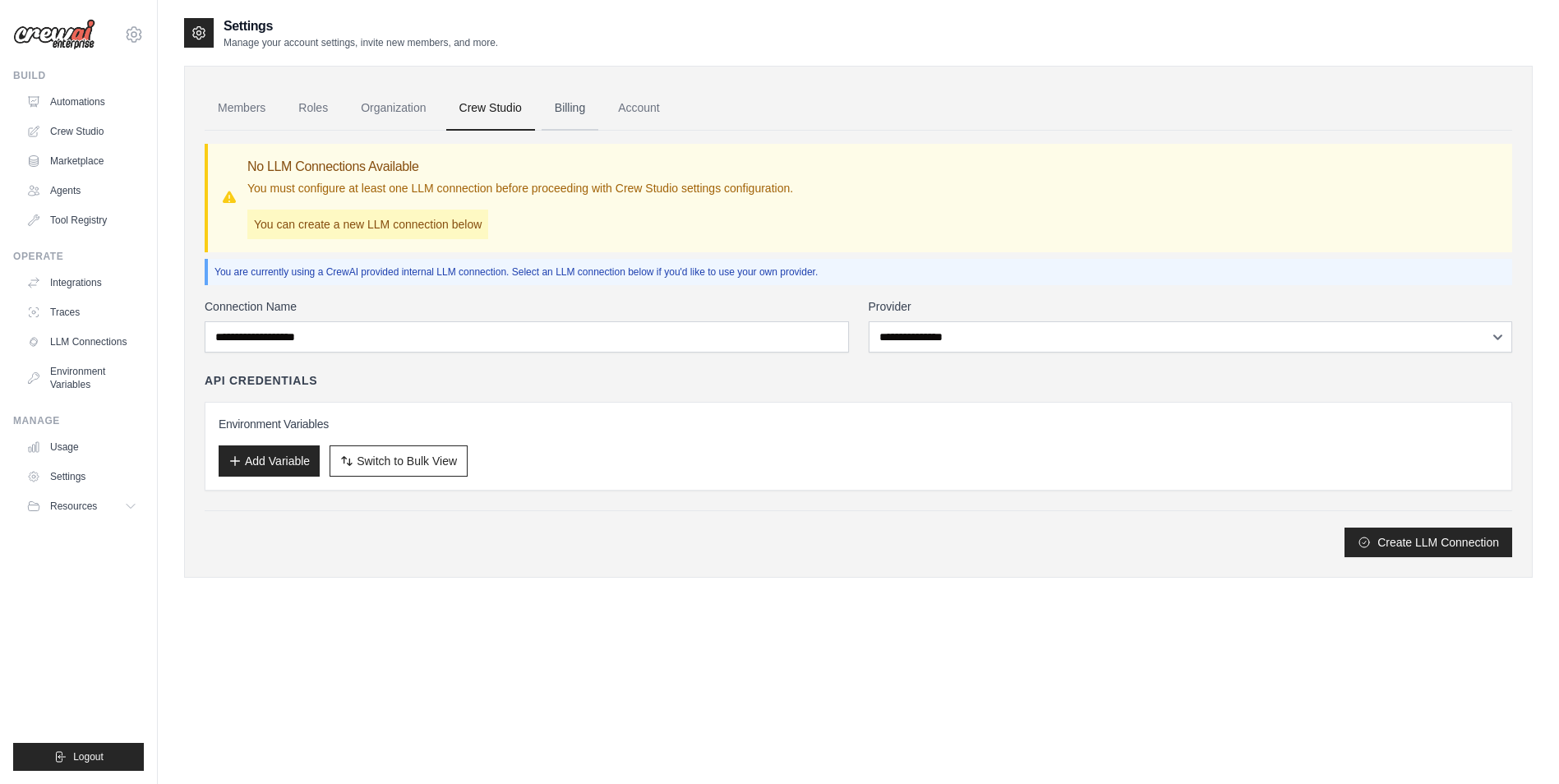 click on "Billing" at bounding box center [570, 108] 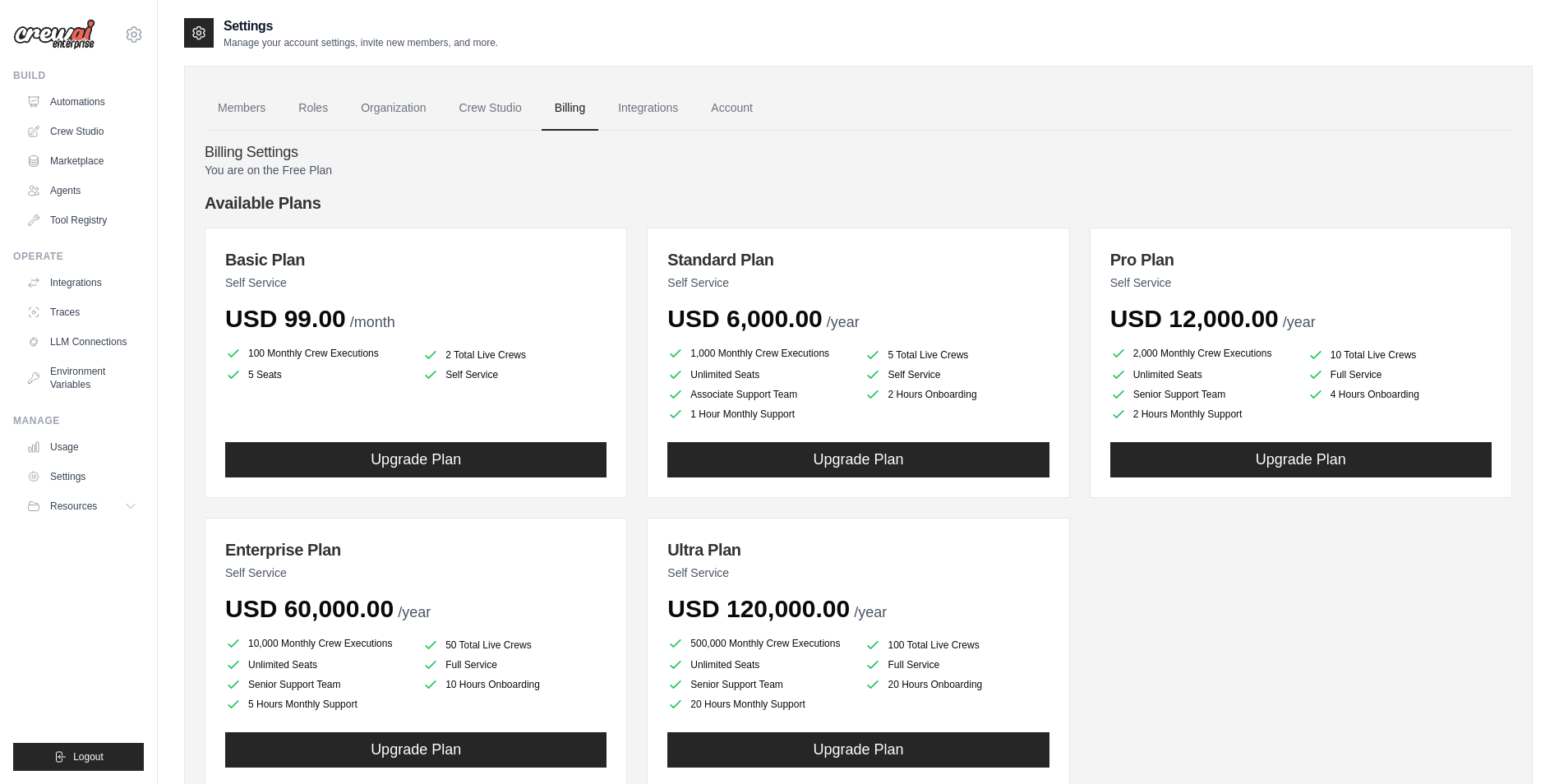 scroll, scrollTop: 0, scrollLeft: 0, axis: both 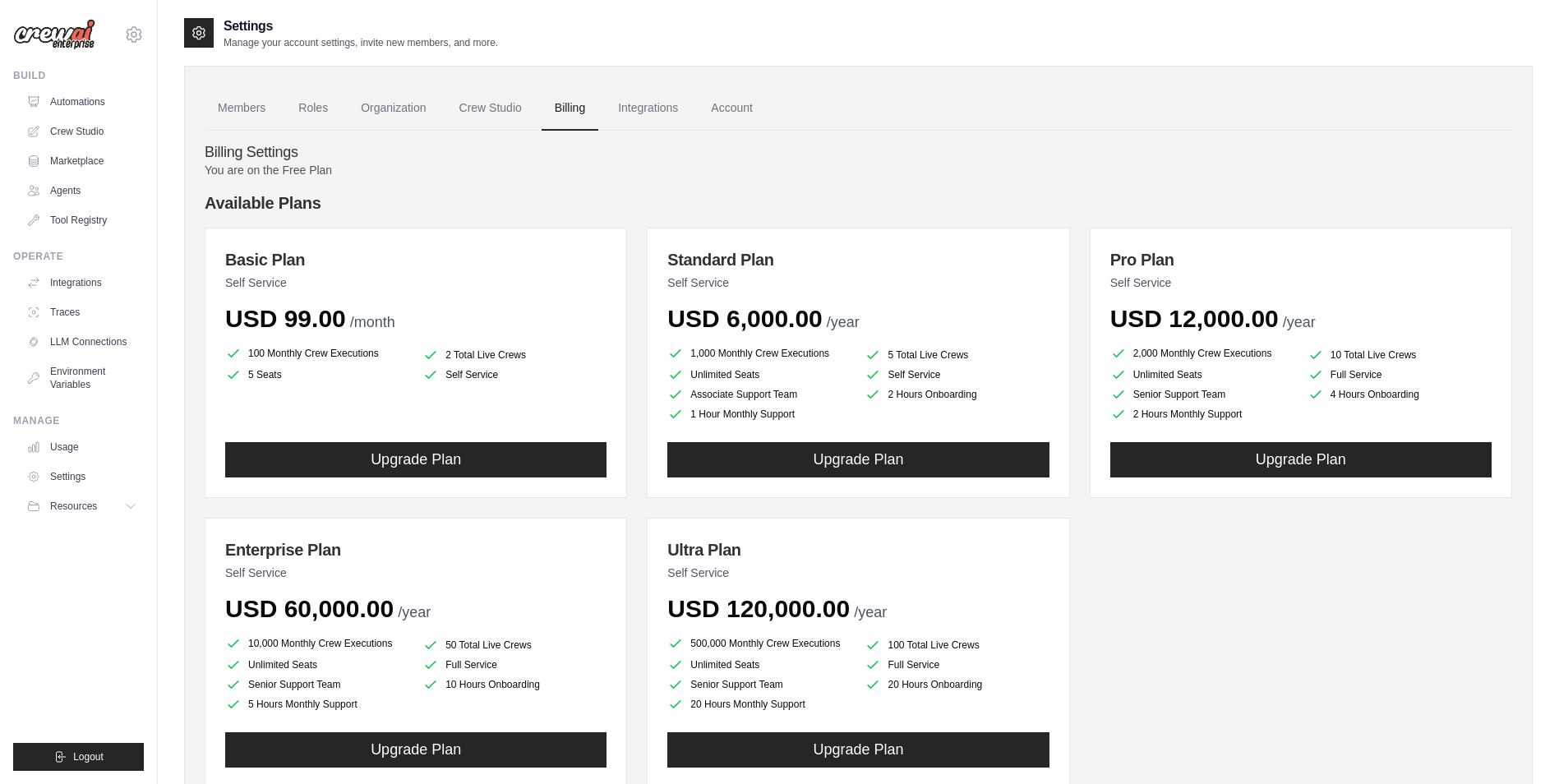 click on "2,000 Monthly Crew Executions" at bounding box center (1202, 353) 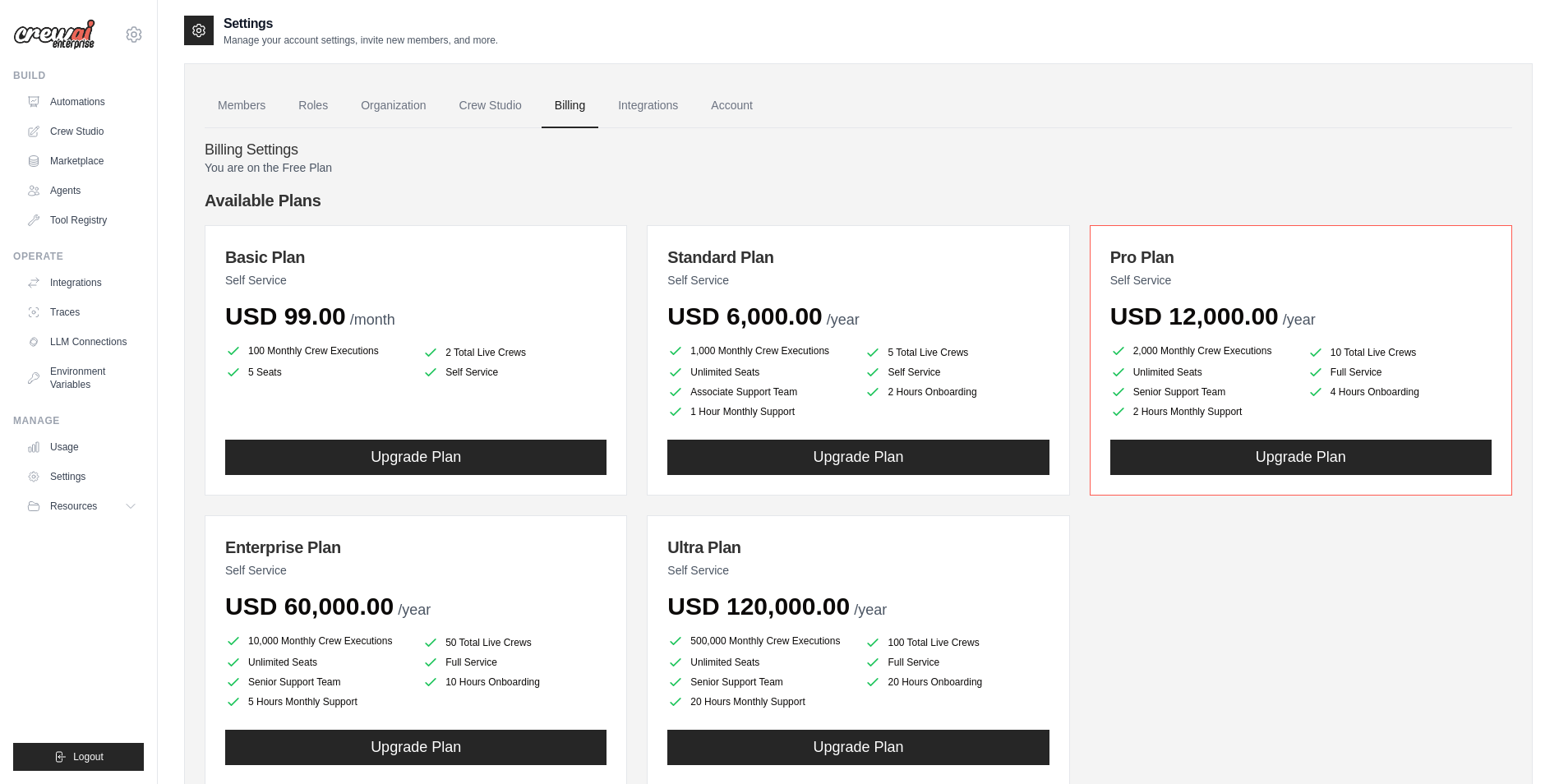 scroll, scrollTop: 0, scrollLeft: 0, axis: both 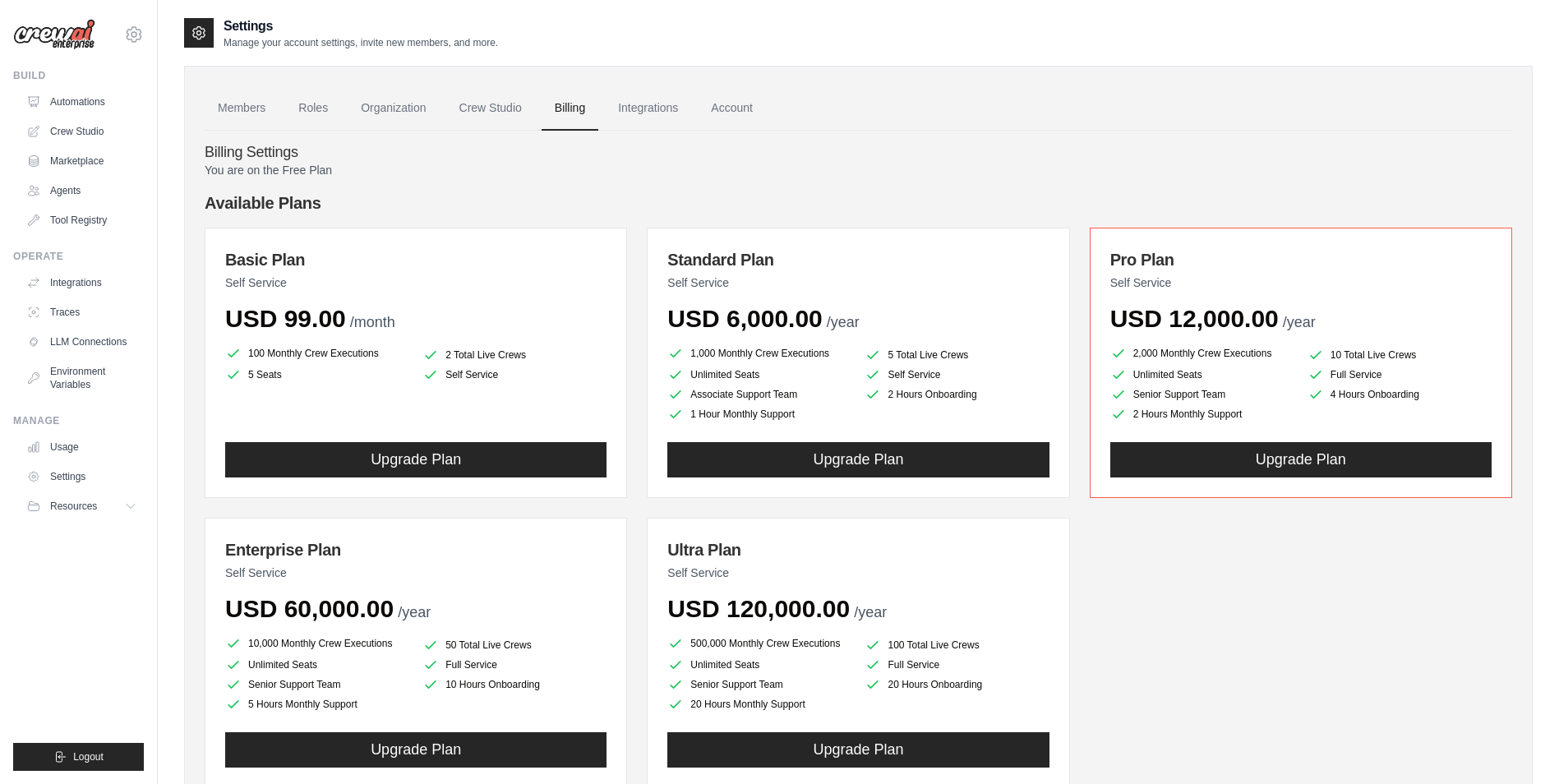 click at bounding box center [54, 35] 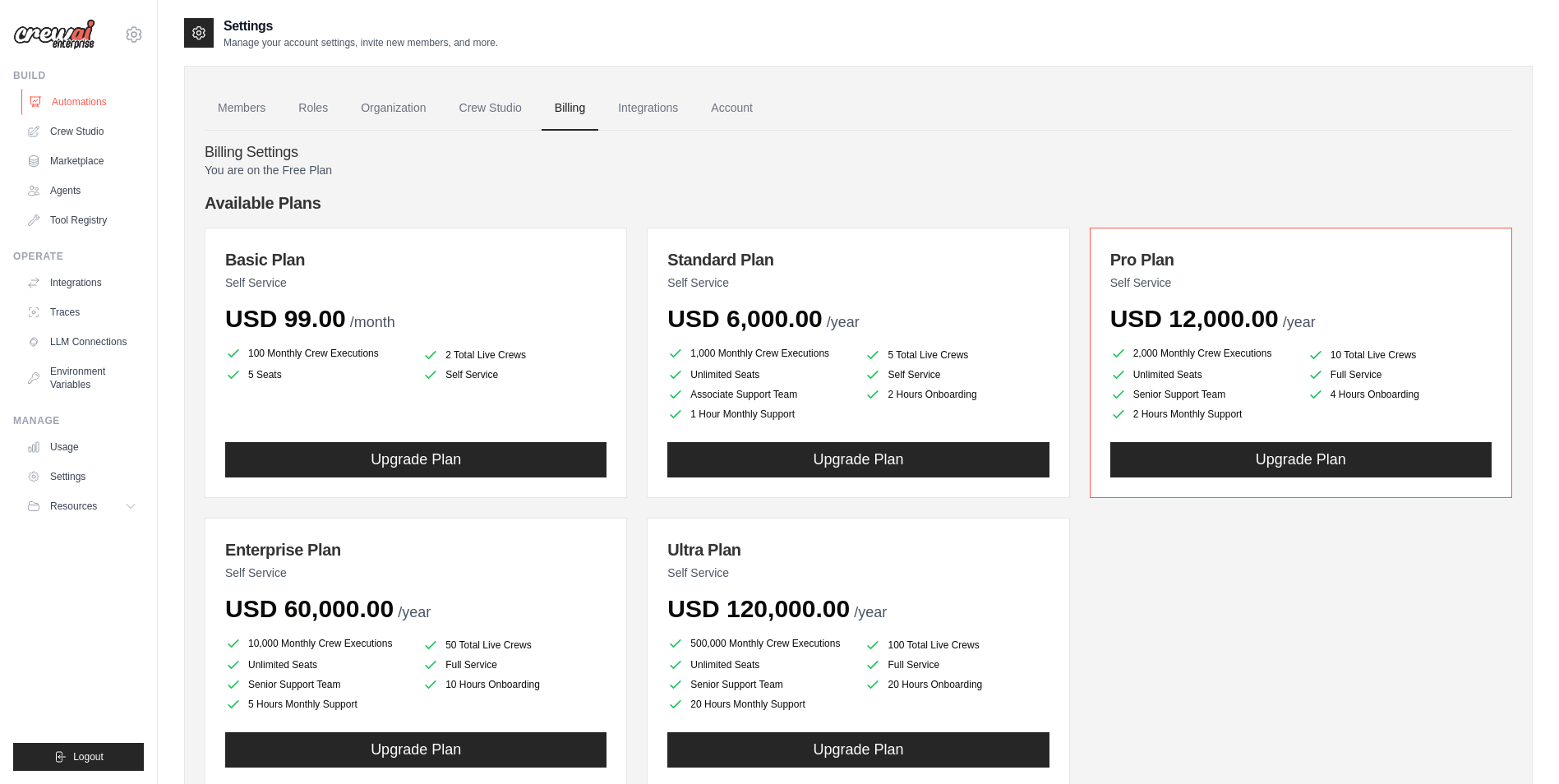 click on "Automations" at bounding box center [83, 102] 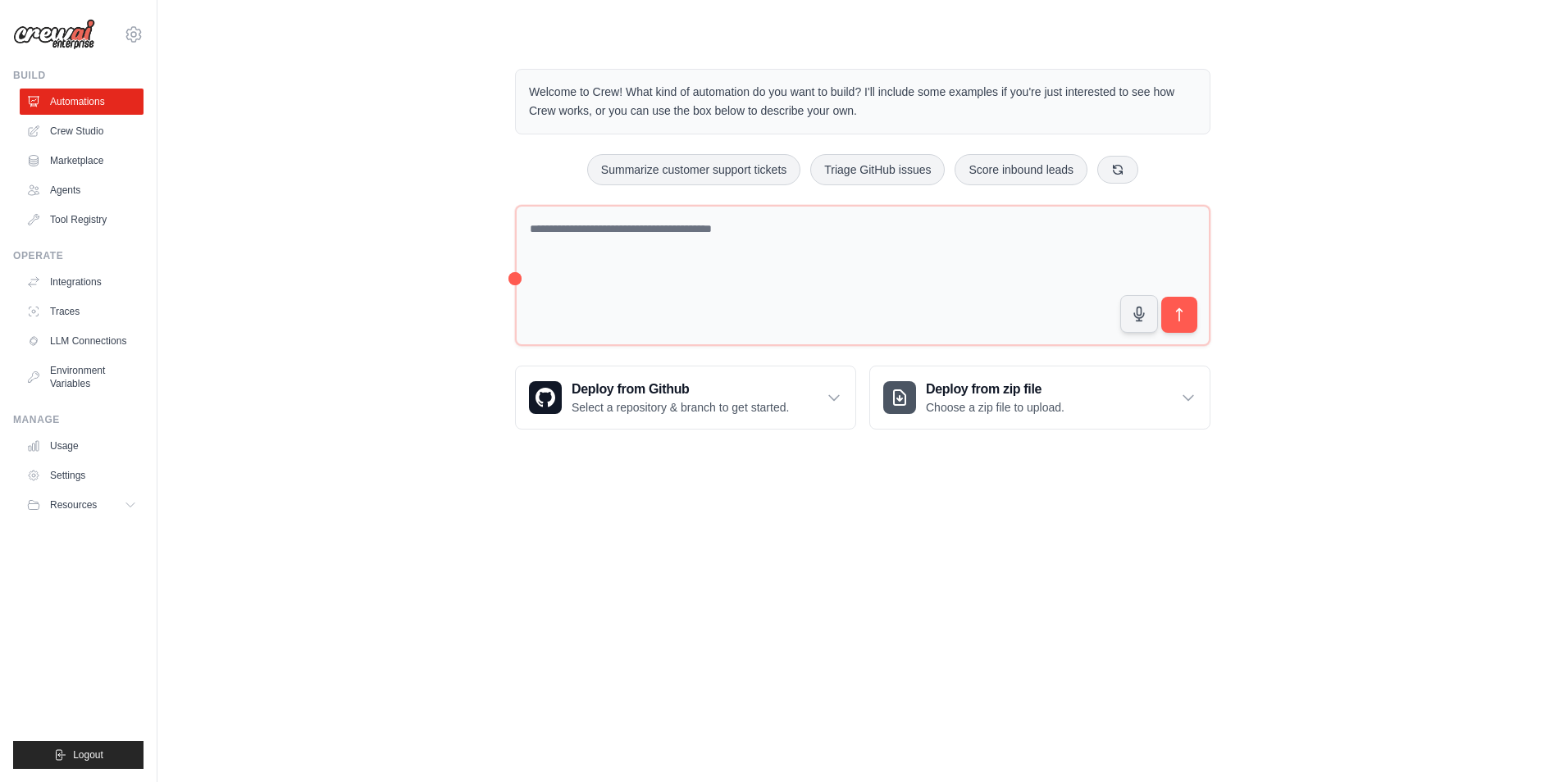 click at bounding box center (54, 34) 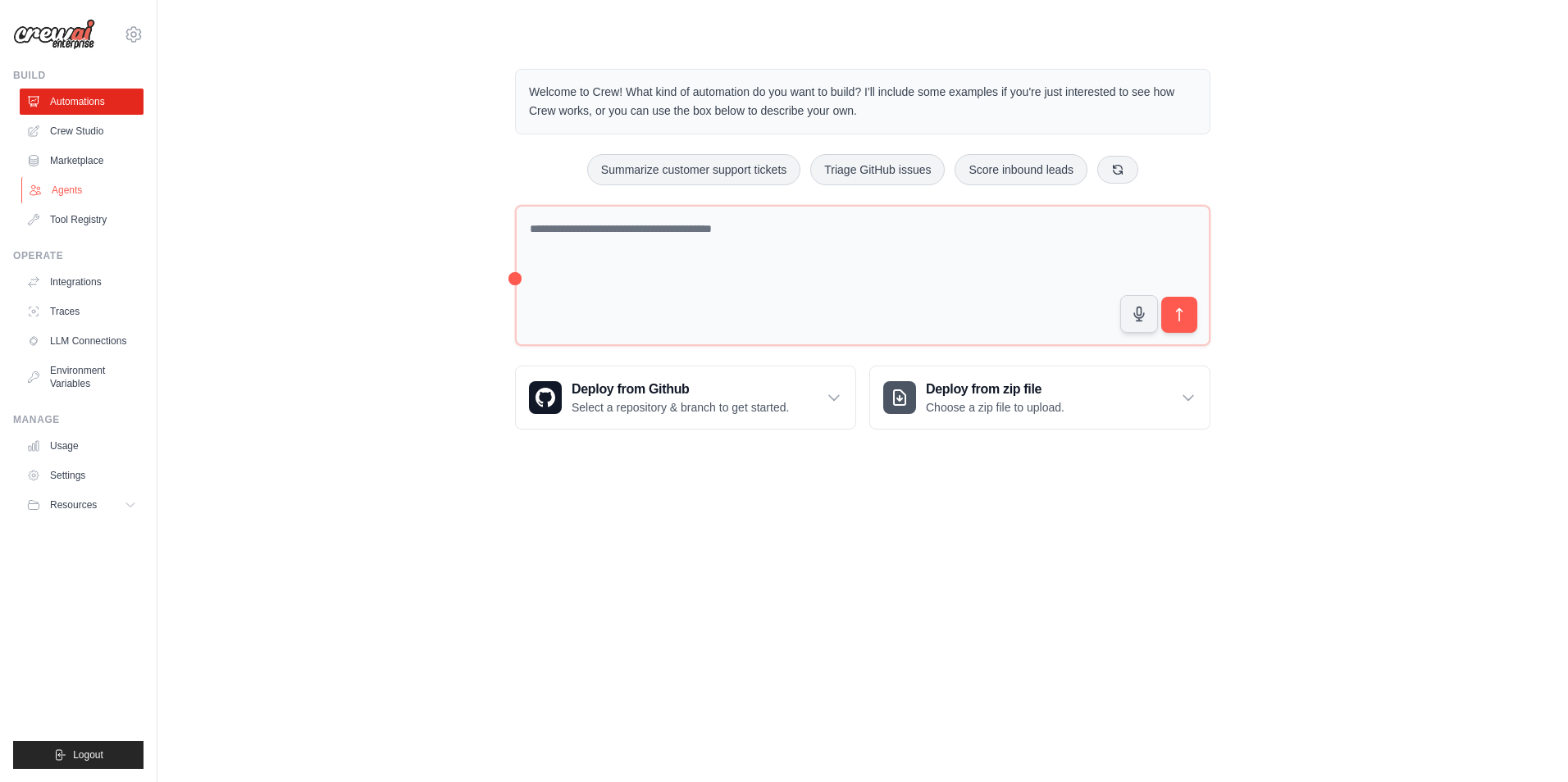 click on "Agents" at bounding box center (83, 190) 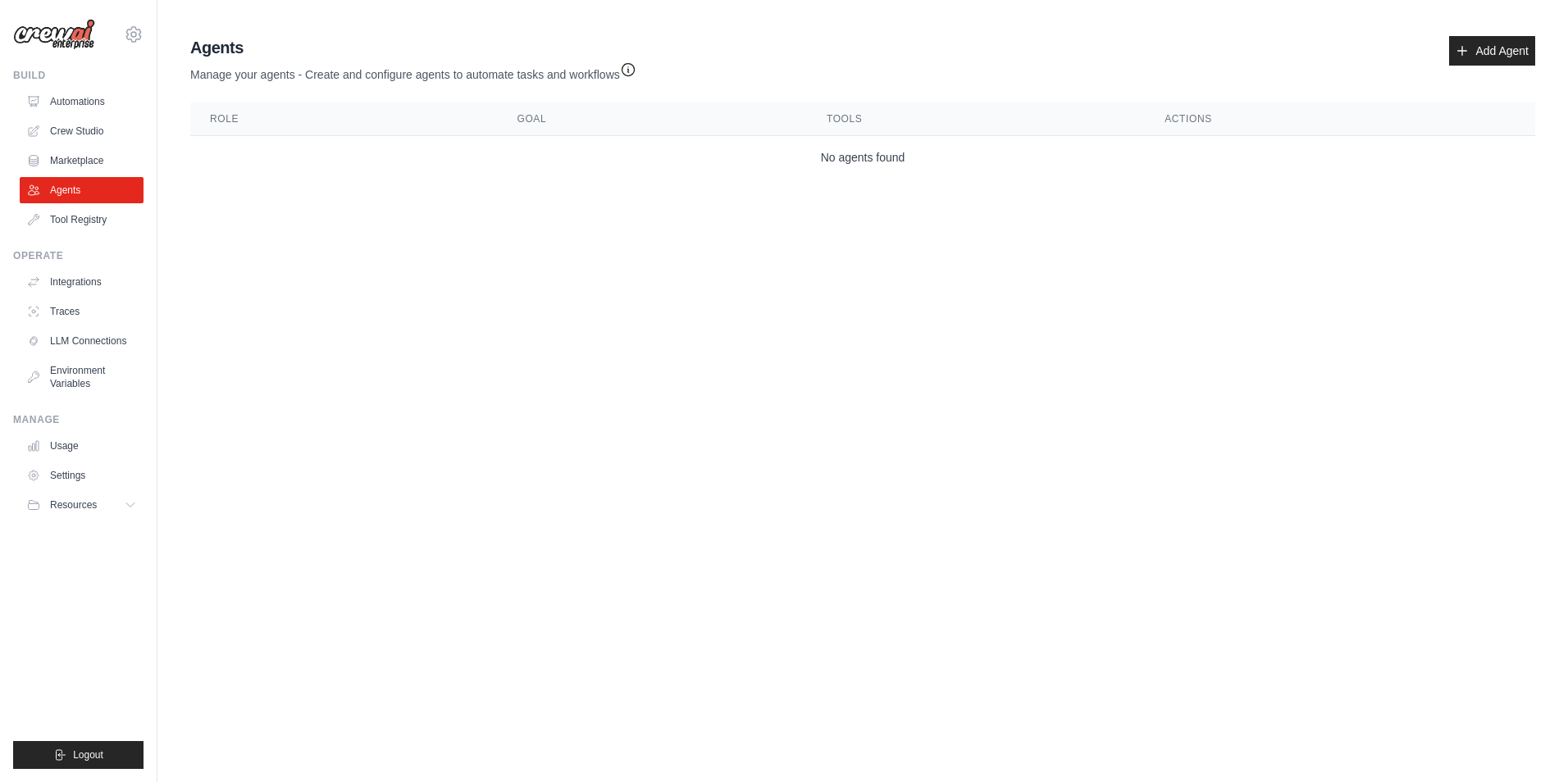 click 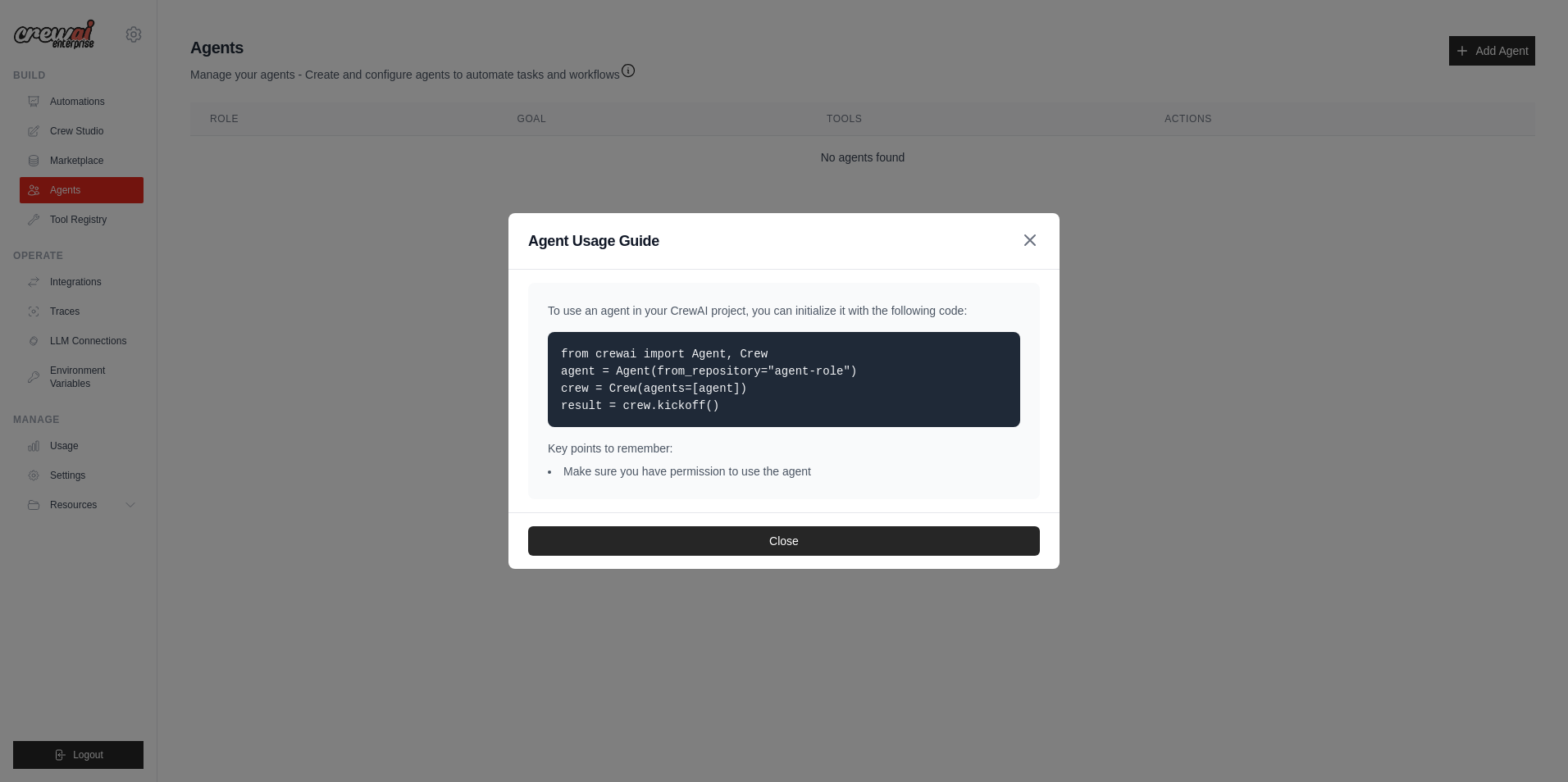 click 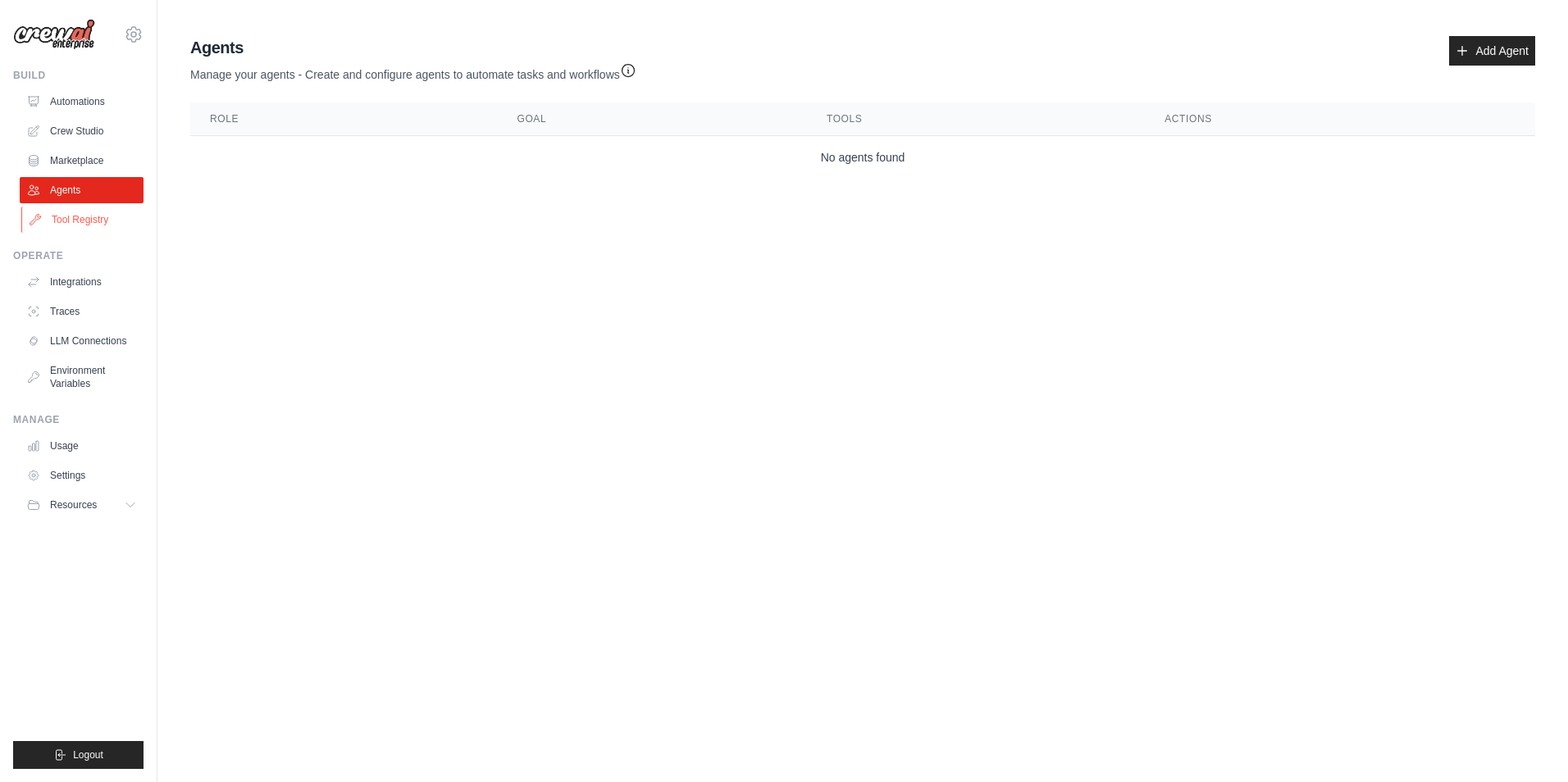 click on "Tool Registry" at bounding box center (83, 220) 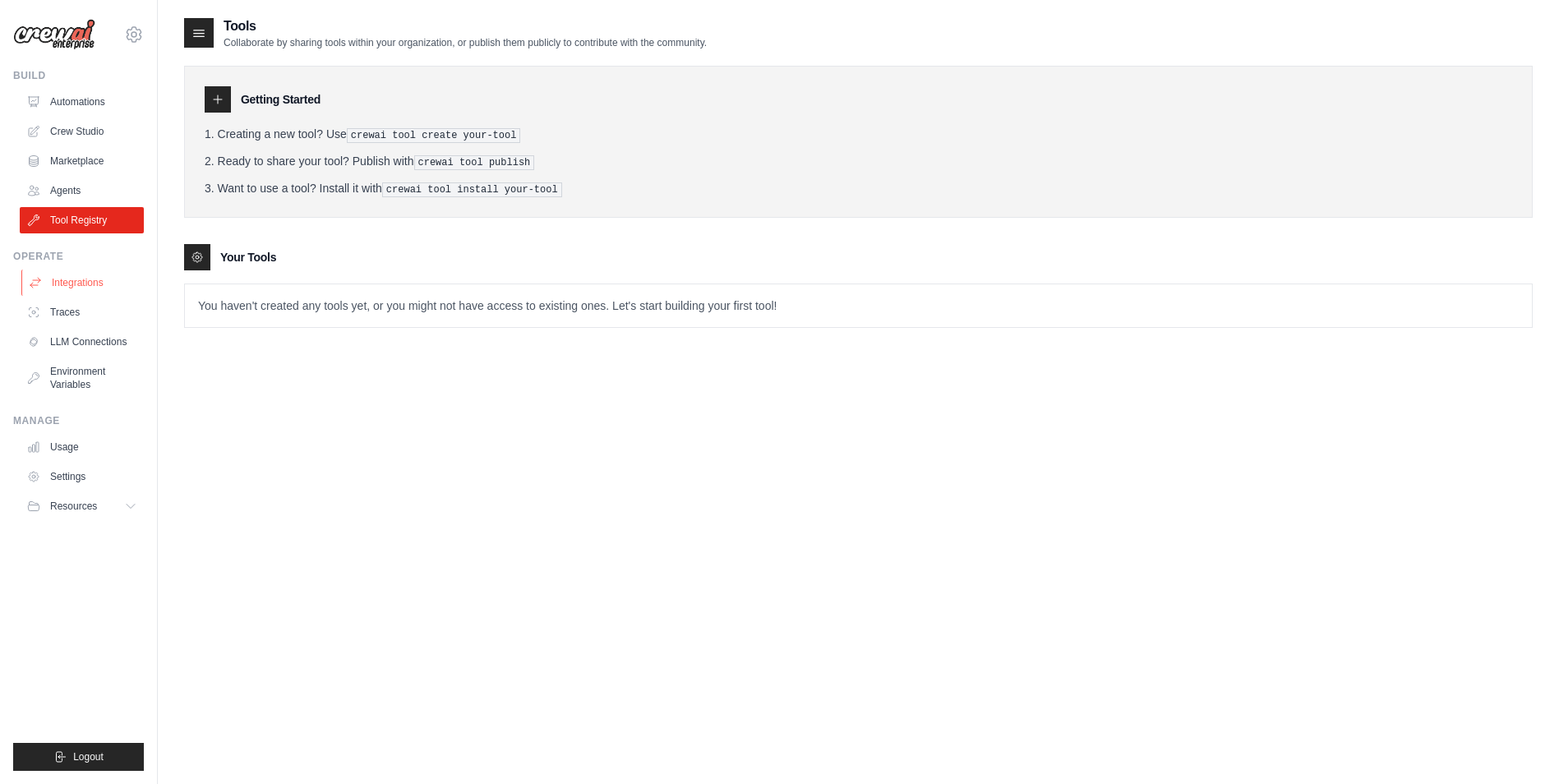 click on "Integrations" at bounding box center (83, 283) 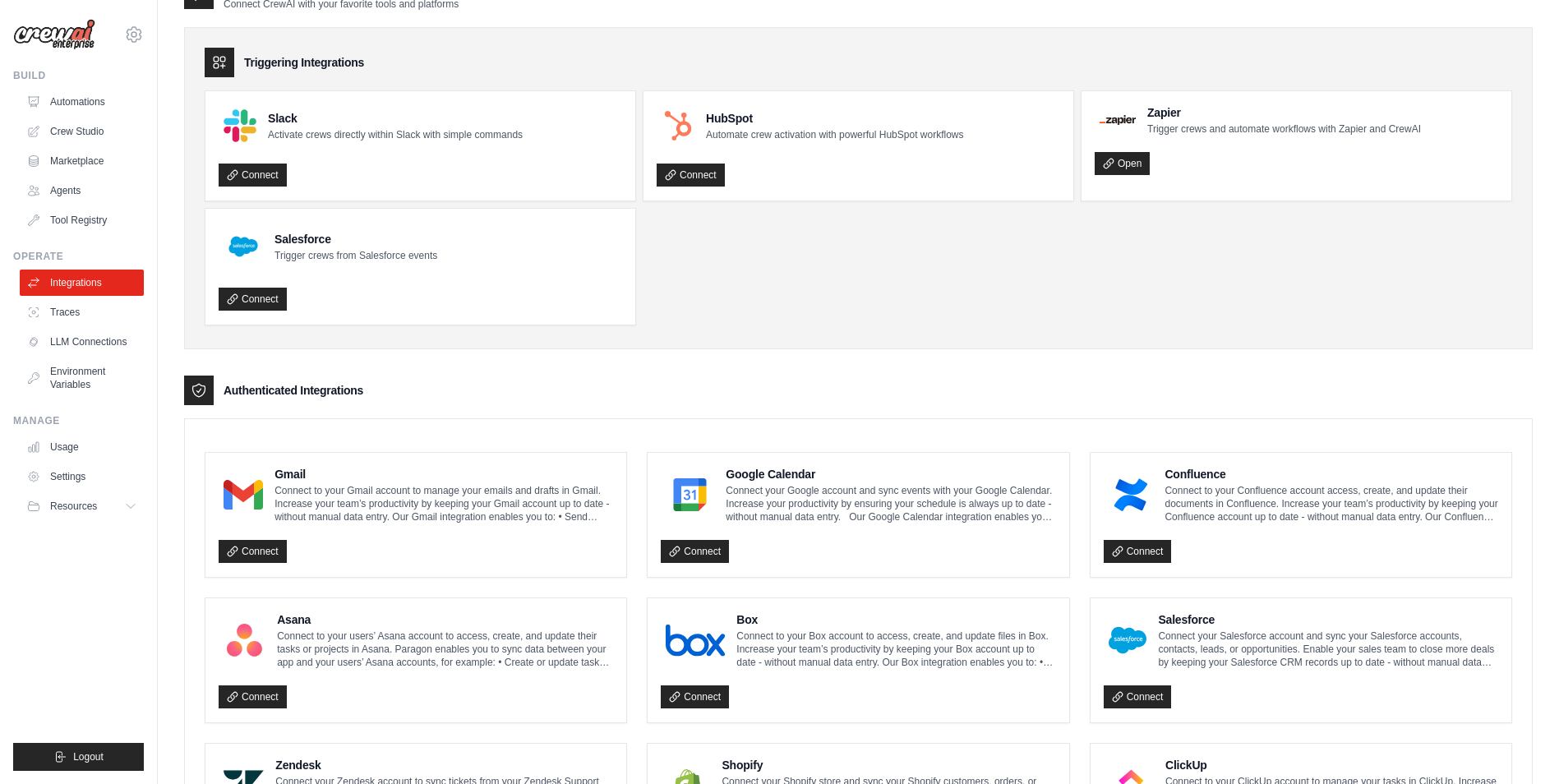 scroll, scrollTop: 0, scrollLeft: 0, axis: both 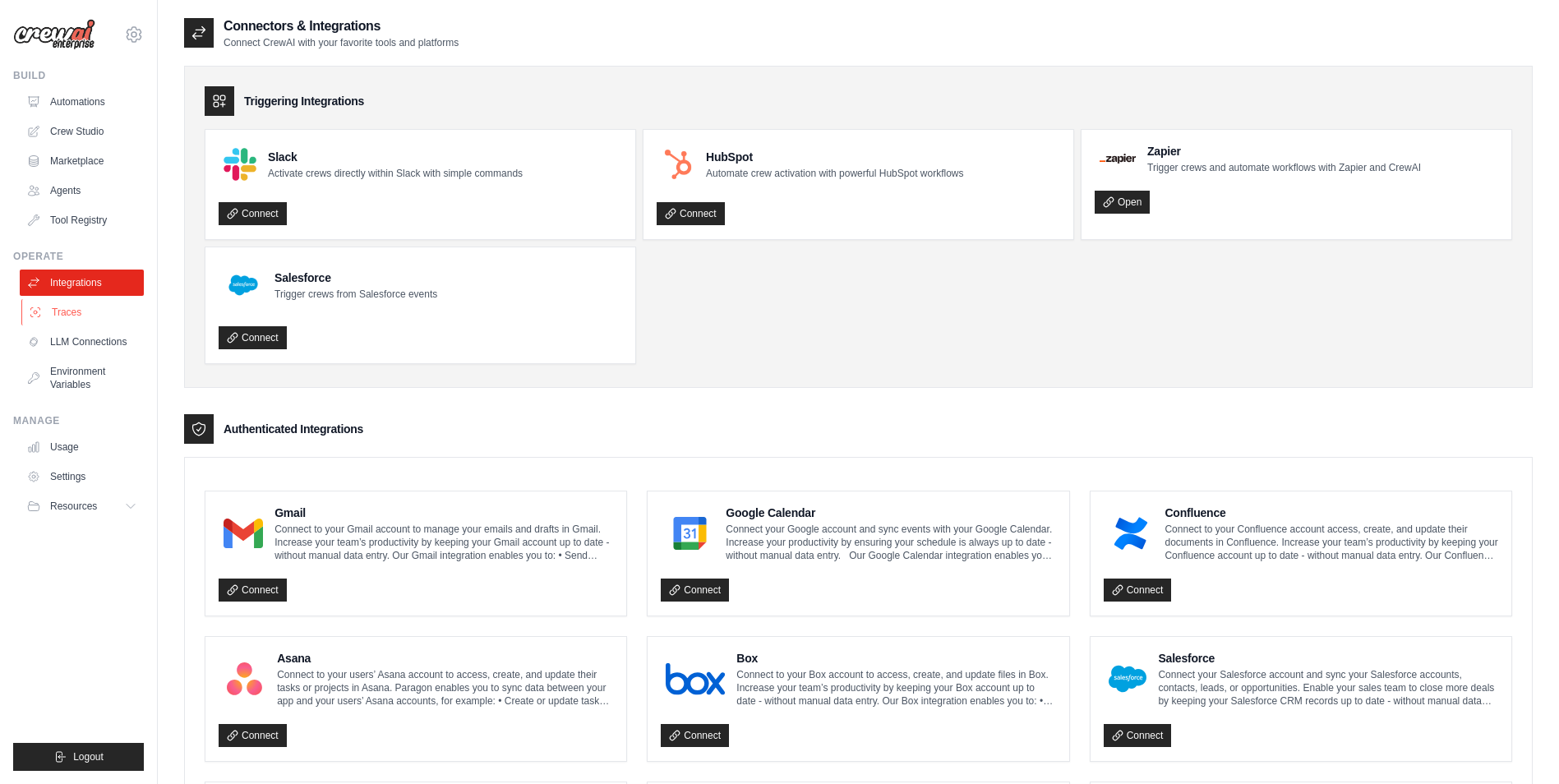 click on "Traces" at bounding box center (83, 312) 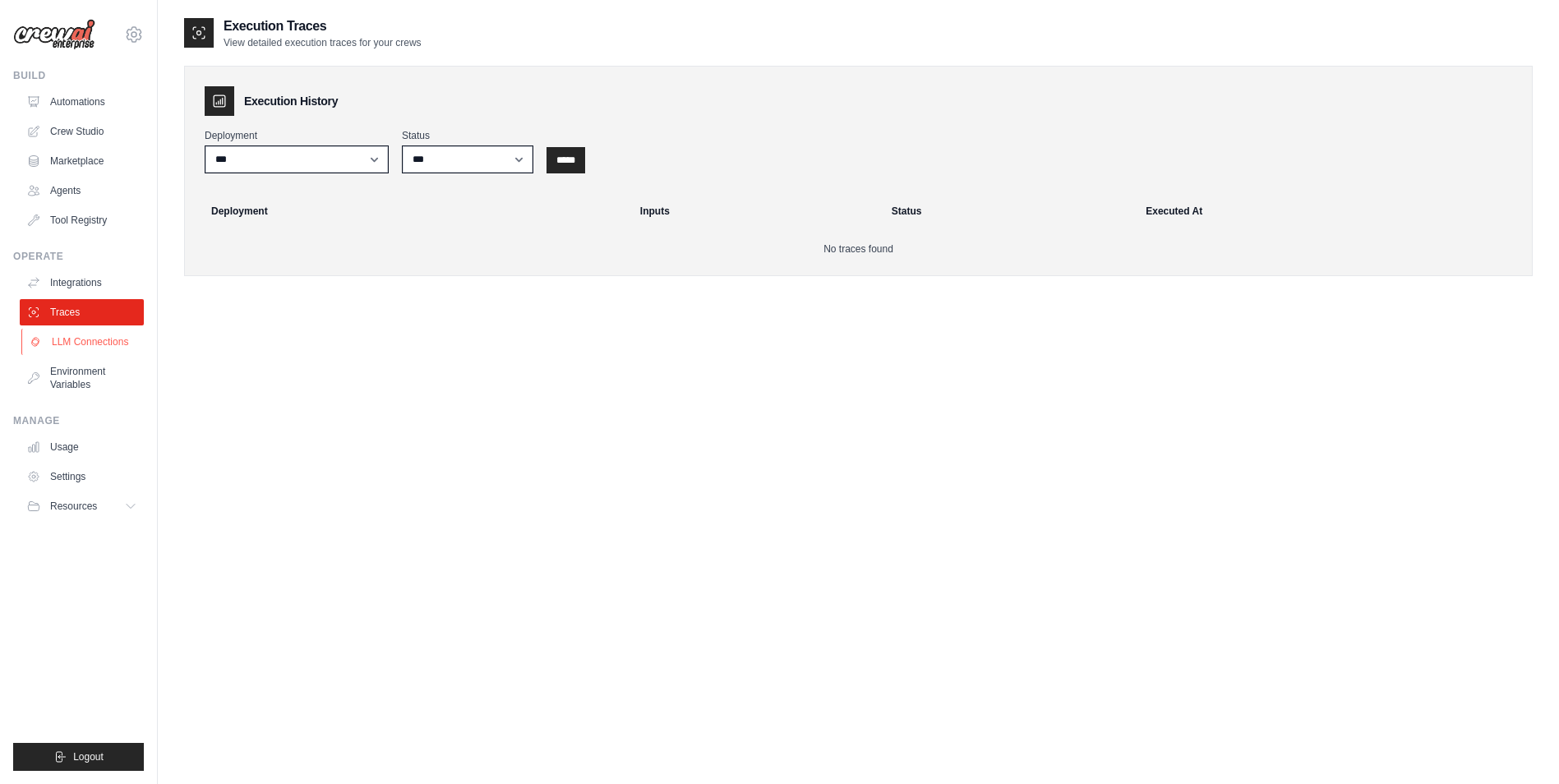 click on "LLM Connections" at bounding box center [83, 342] 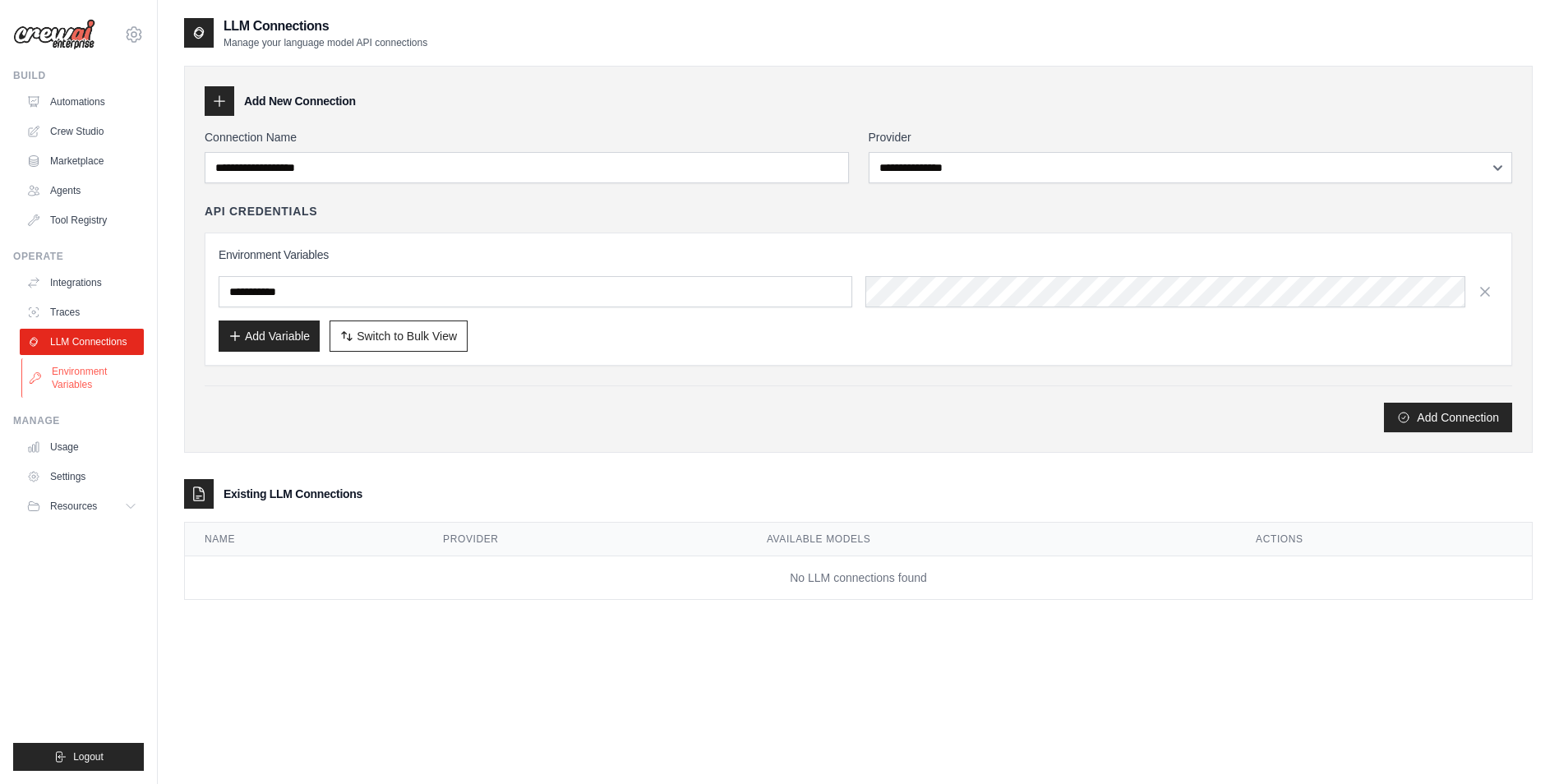 click on "Environment Variables" at bounding box center (83, 378) 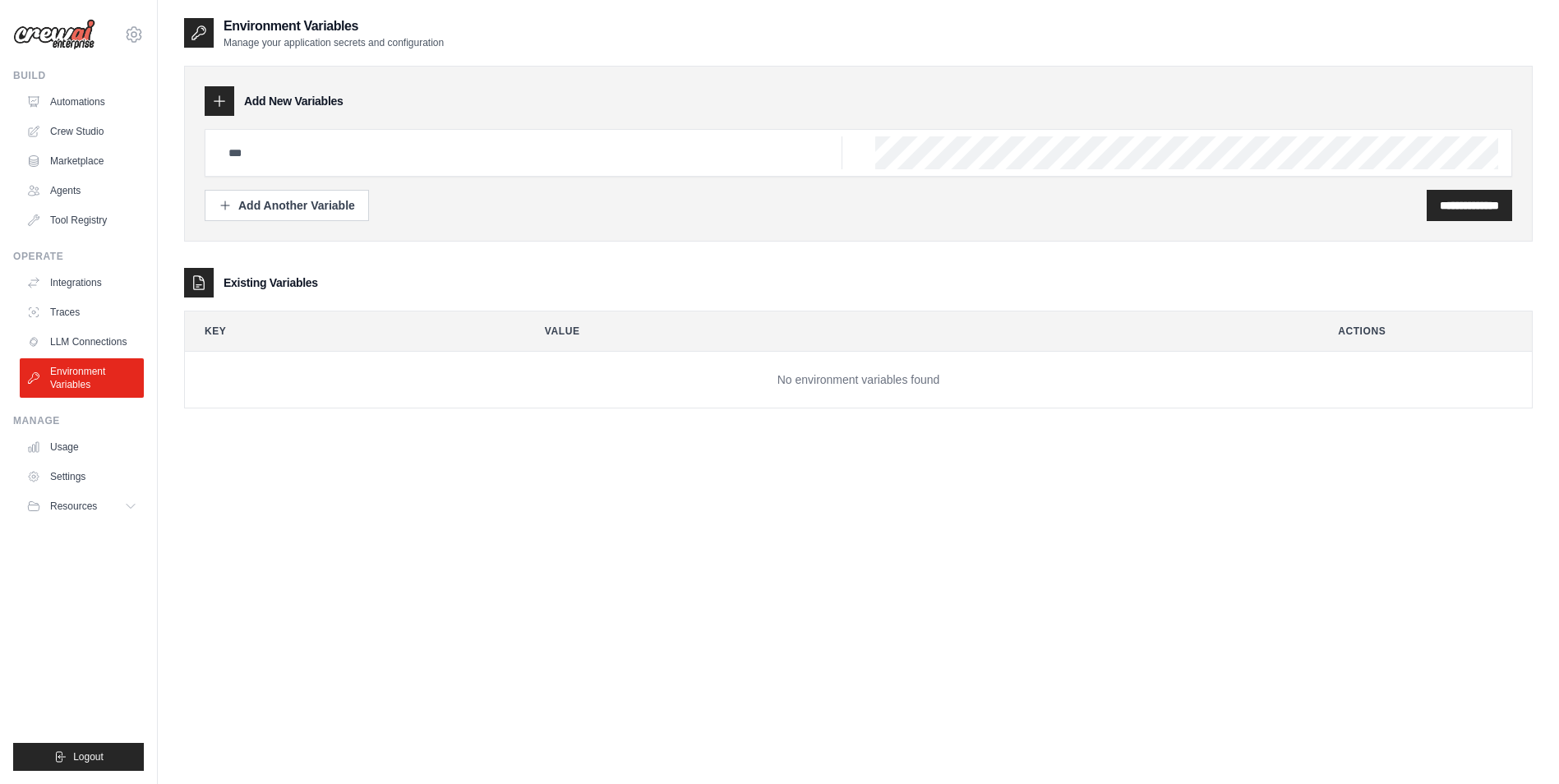 click at bounding box center (54, 35) 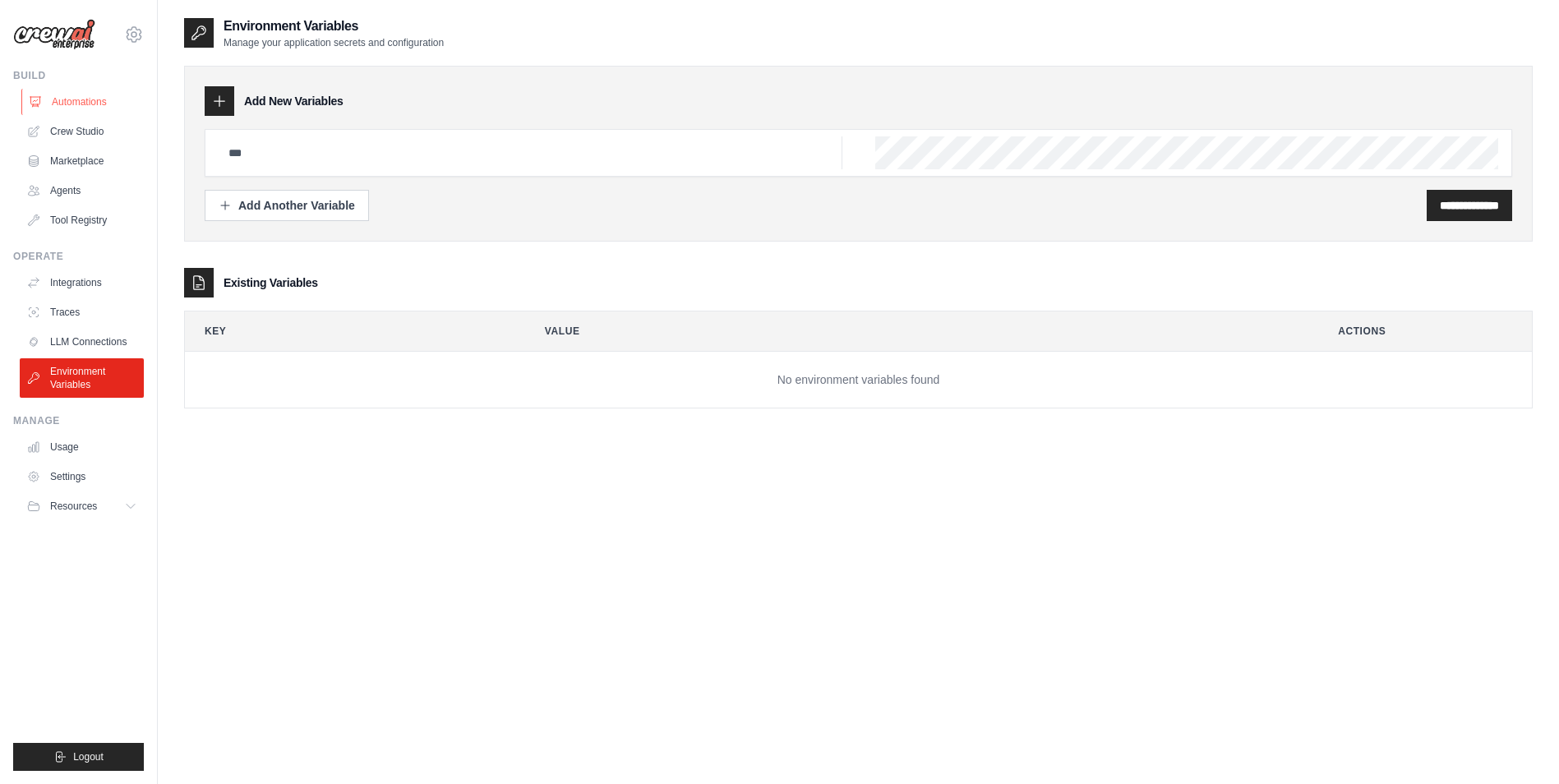 click on "Automations" at bounding box center (83, 102) 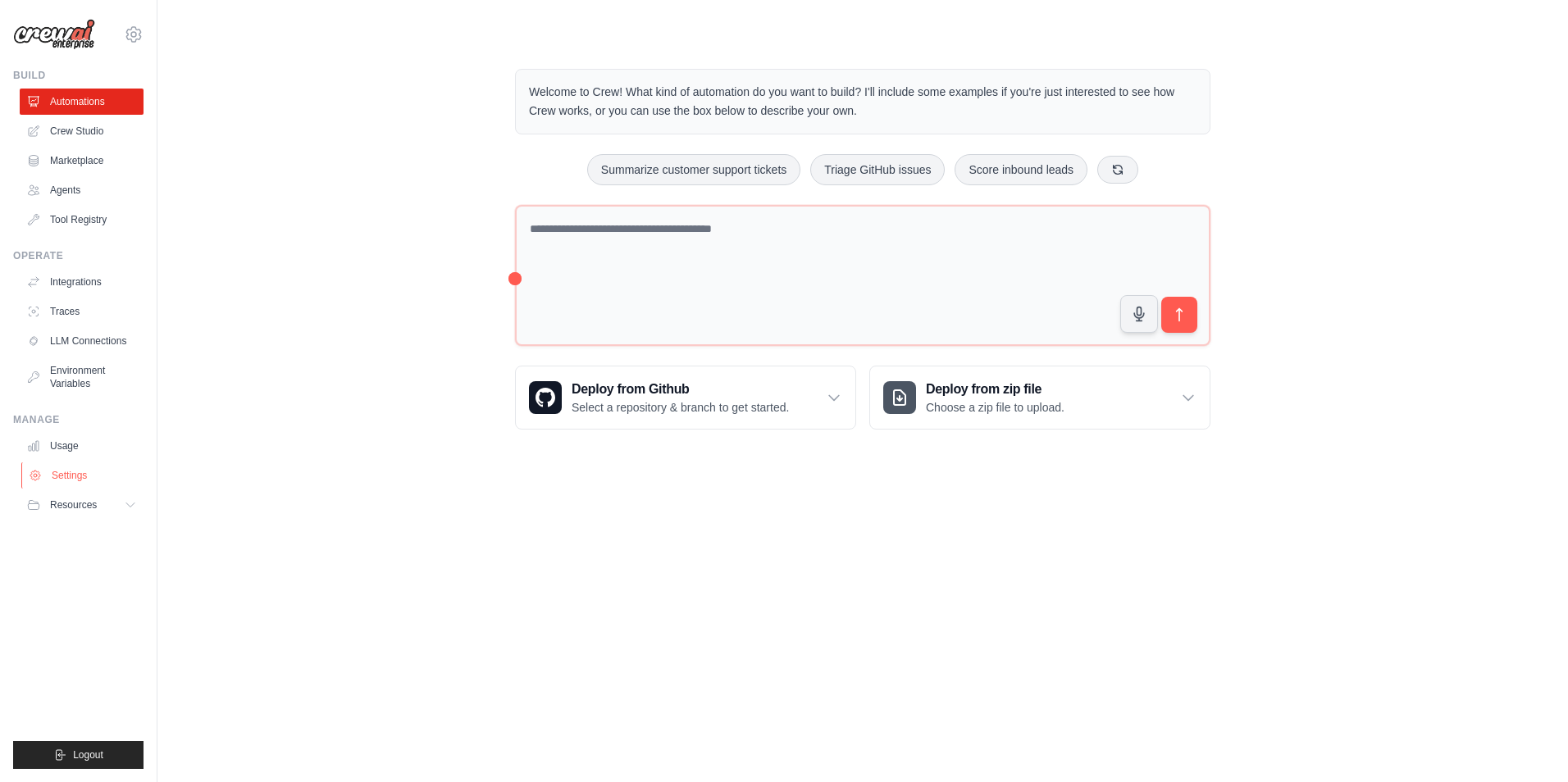click on "Settings" at bounding box center (83, 475) 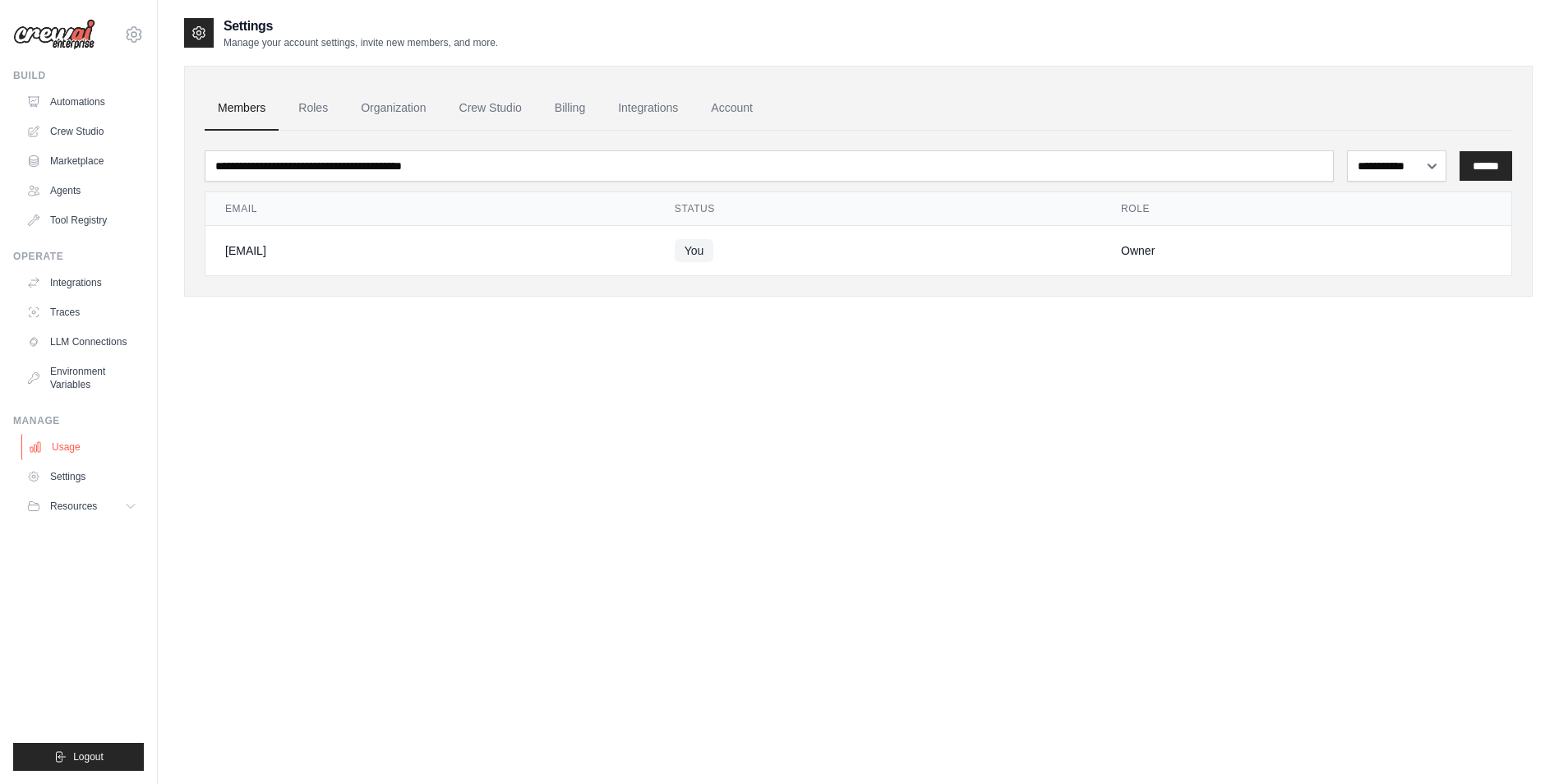 click on "Usage" at bounding box center [83, 447] 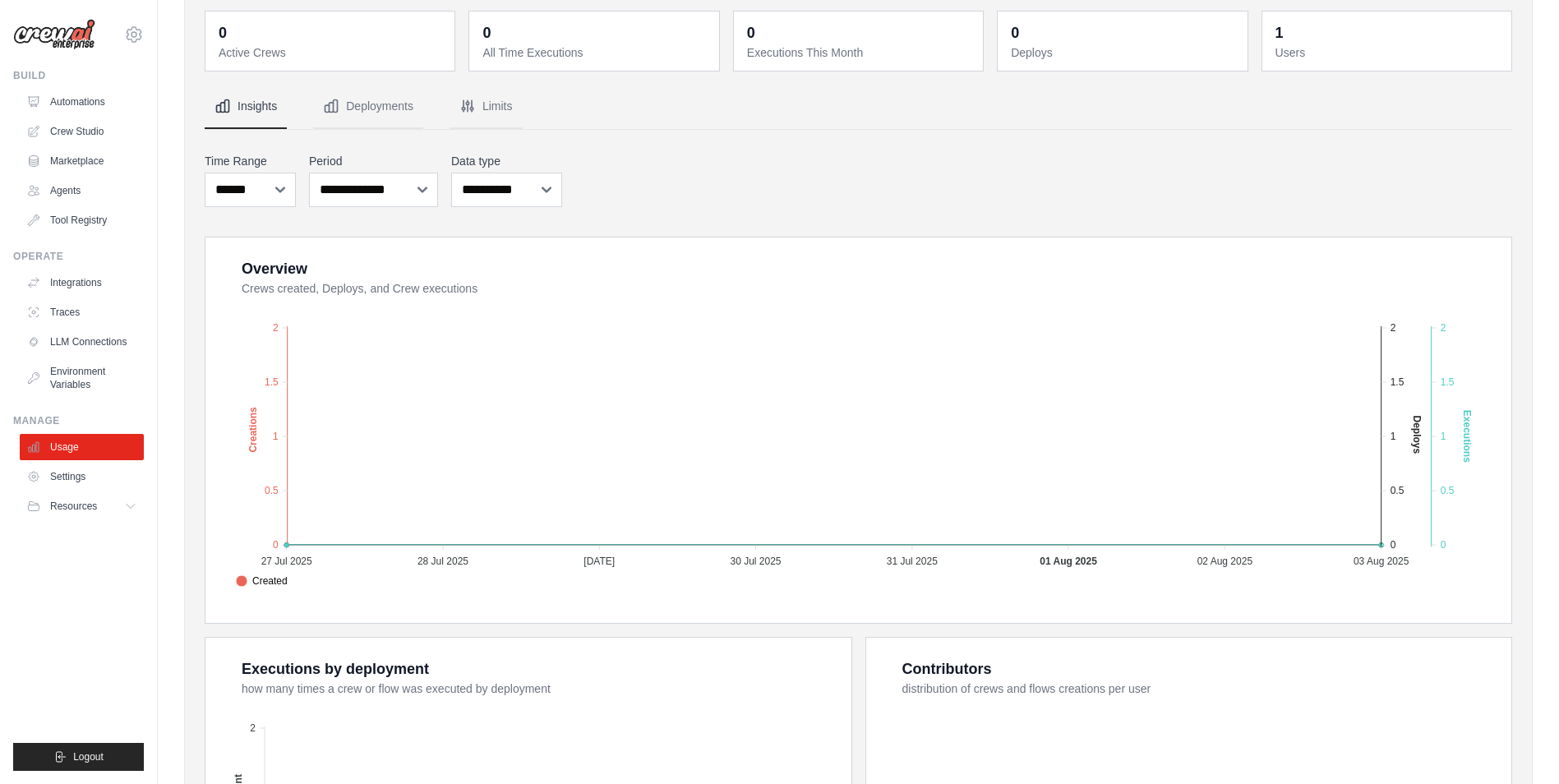 scroll, scrollTop: 82, scrollLeft: 0, axis: vertical 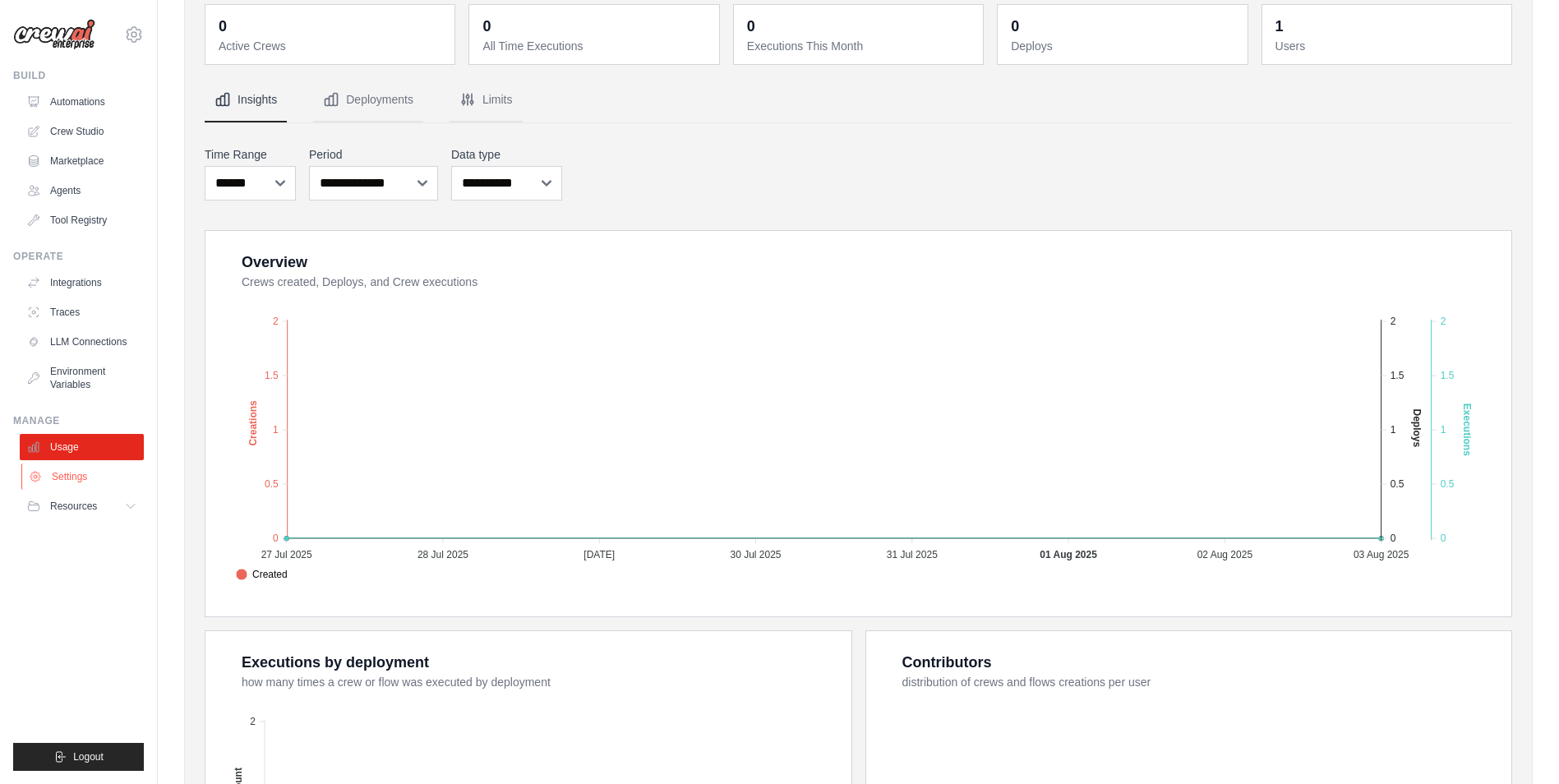 click on "Settings" at bounding box center (83, 477) 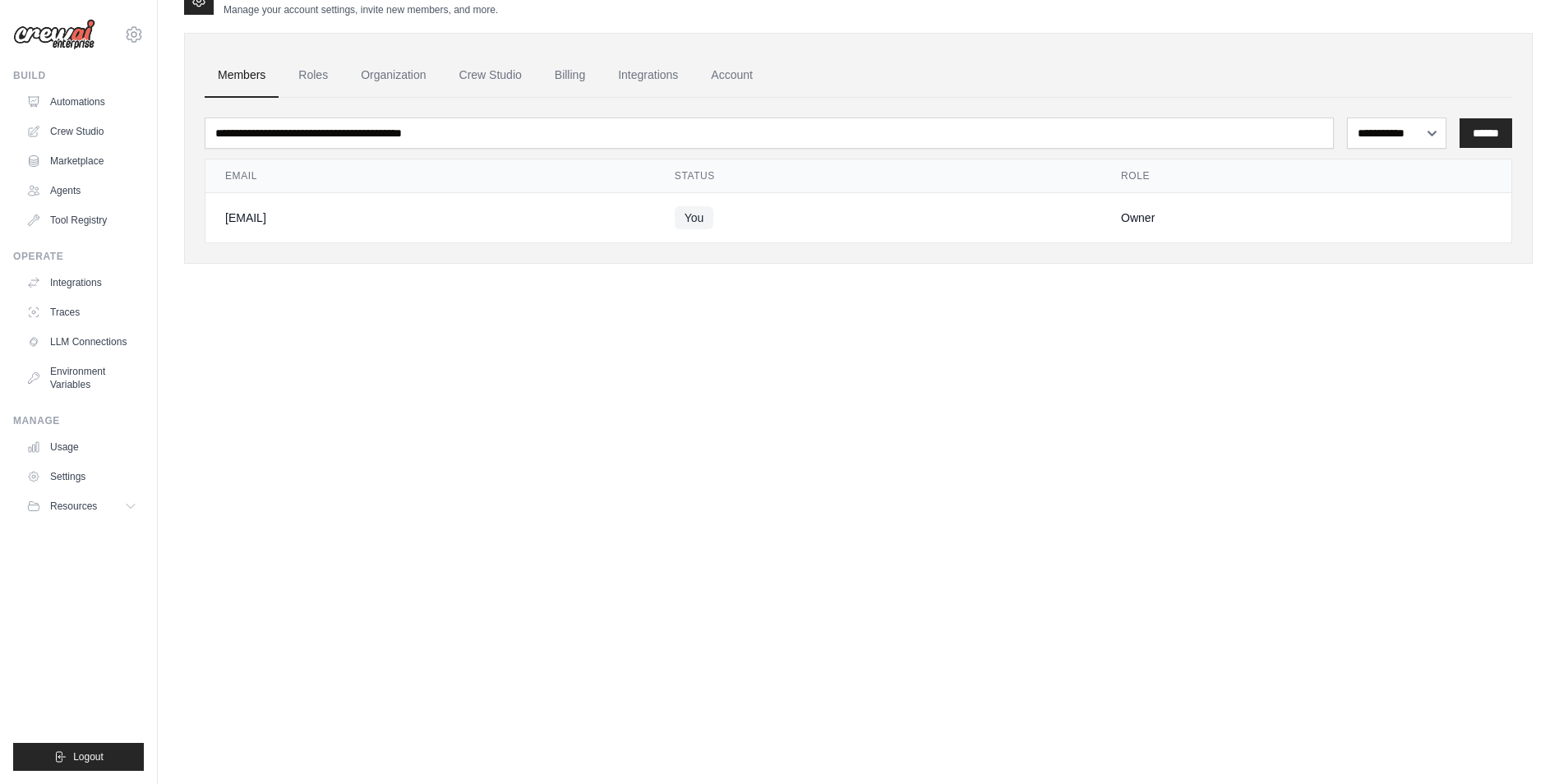 scroll, scrollTop: 0, scrollLeft: 0, axis: both 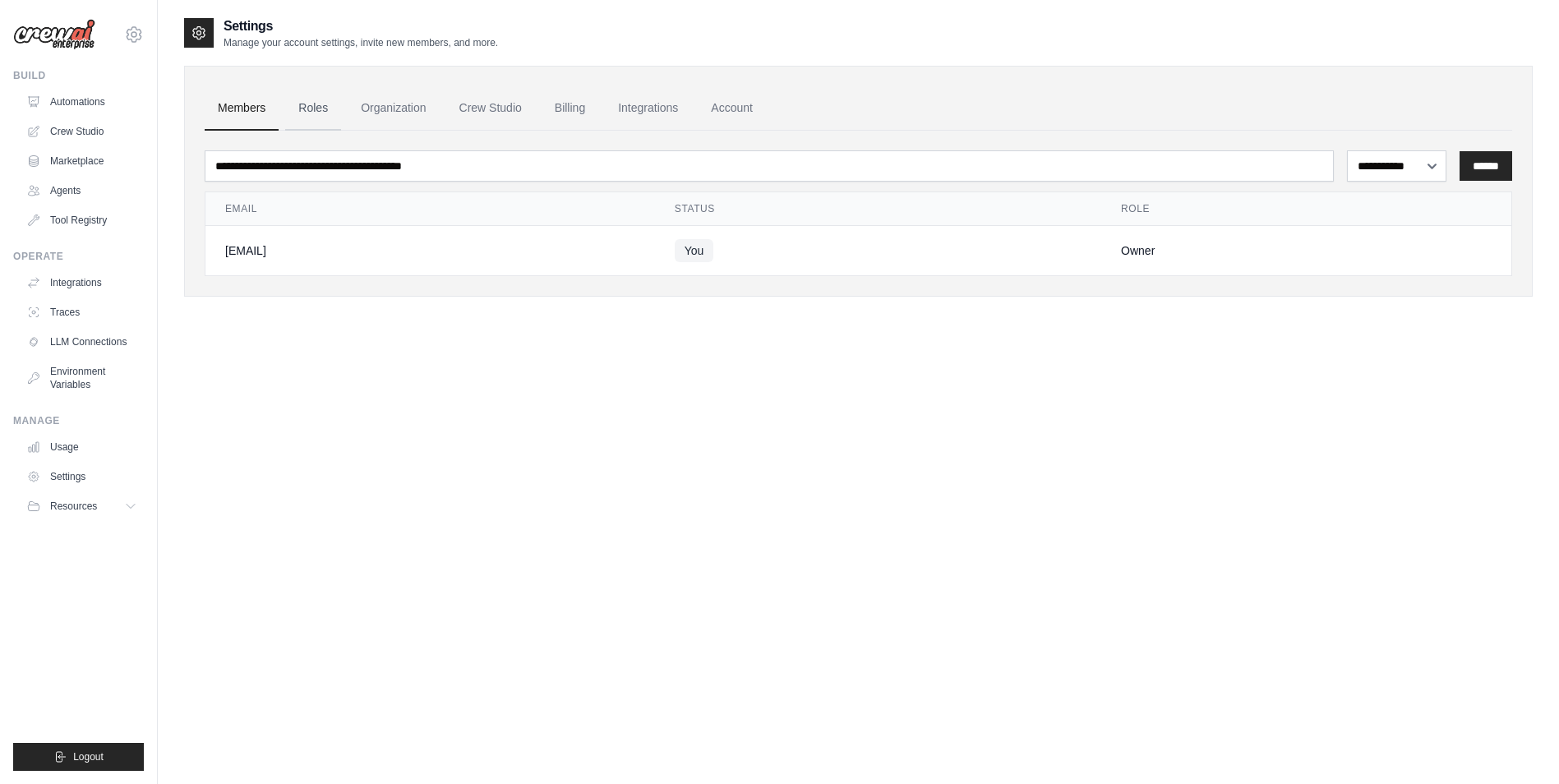 click on "Roles" at bounding box center [313, 108] 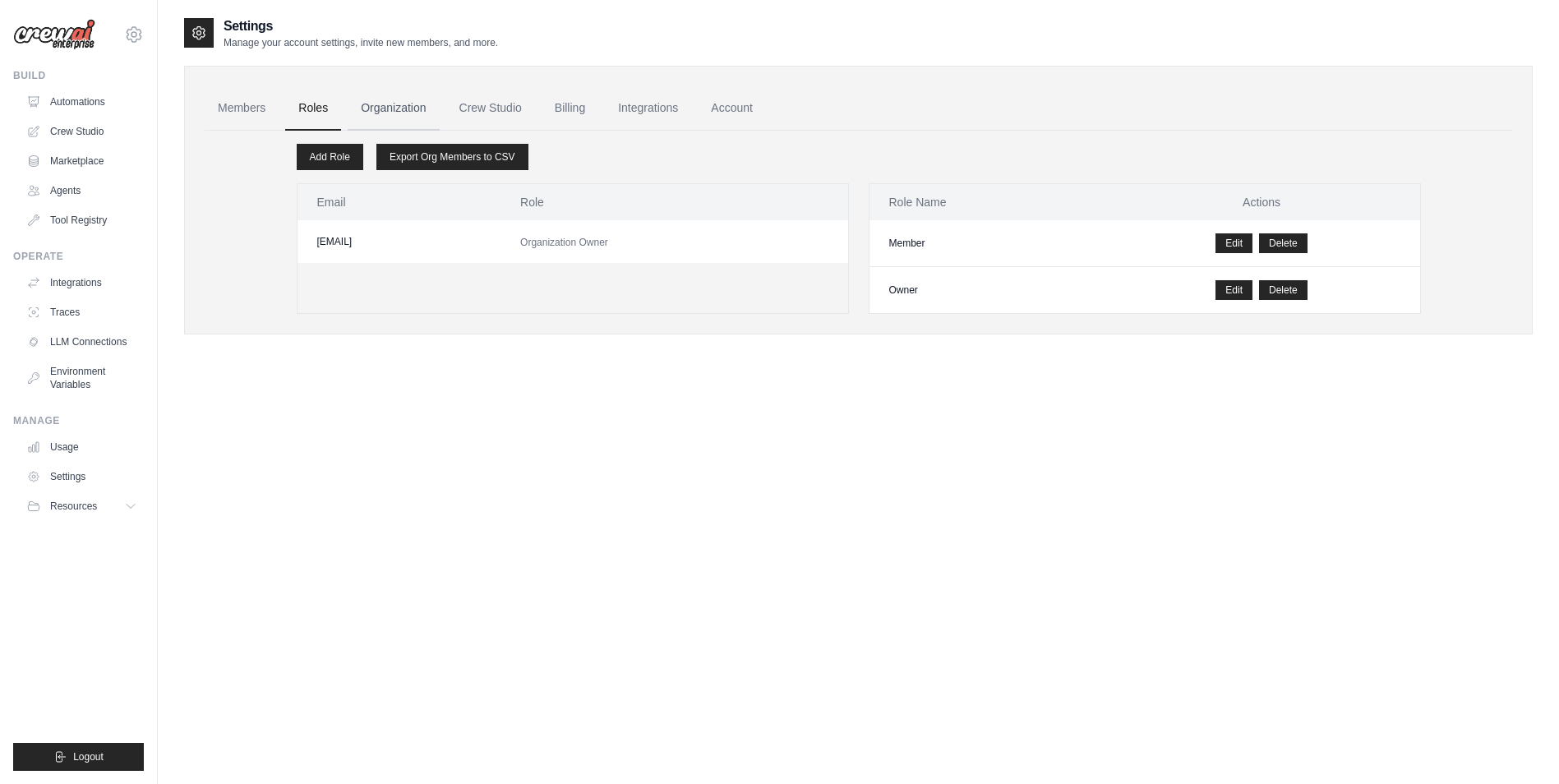 click on "Organization" at bounding box center (393, 108) 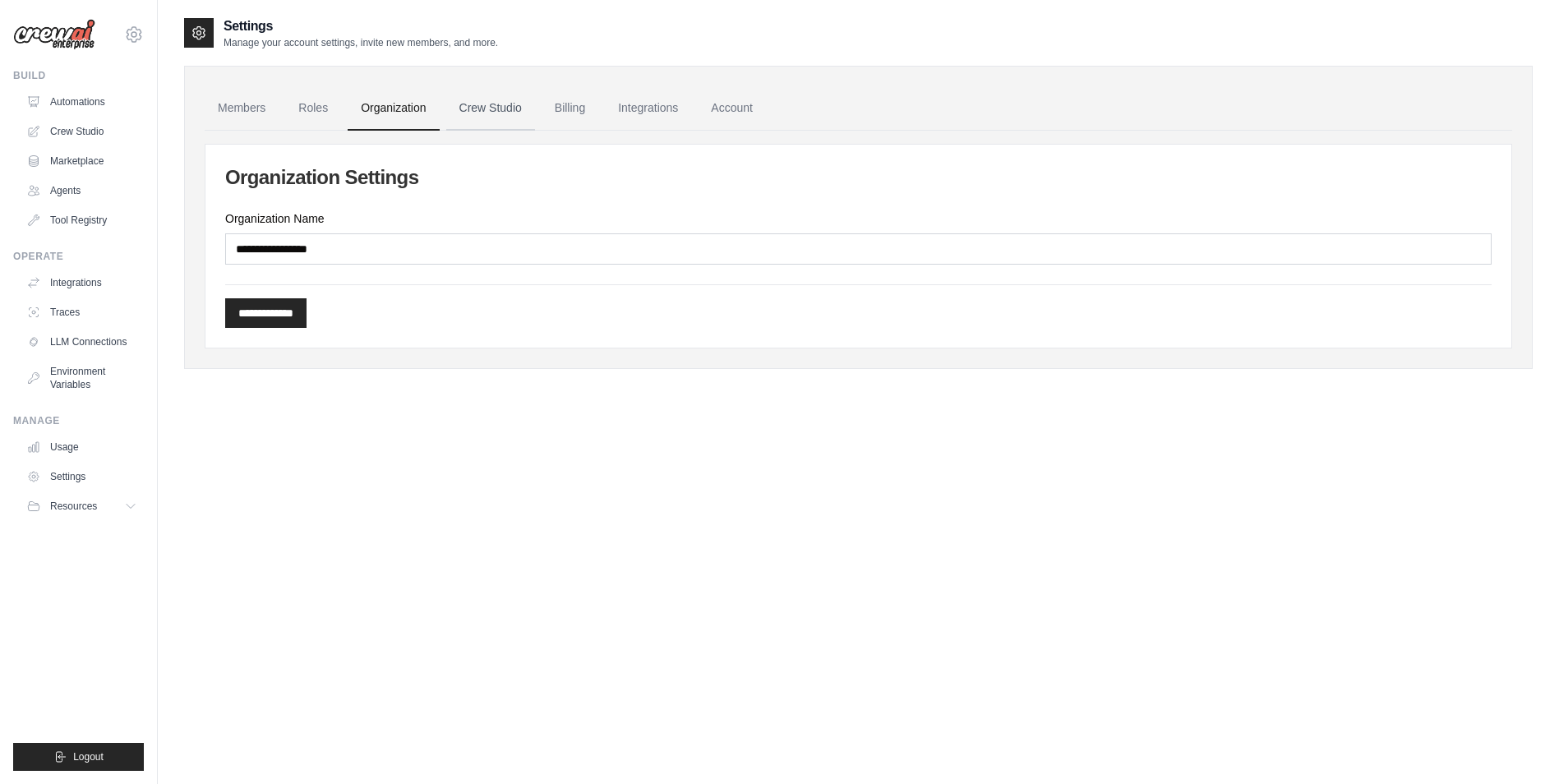 click on "Crew Studio" at bounding box center [491, 108] 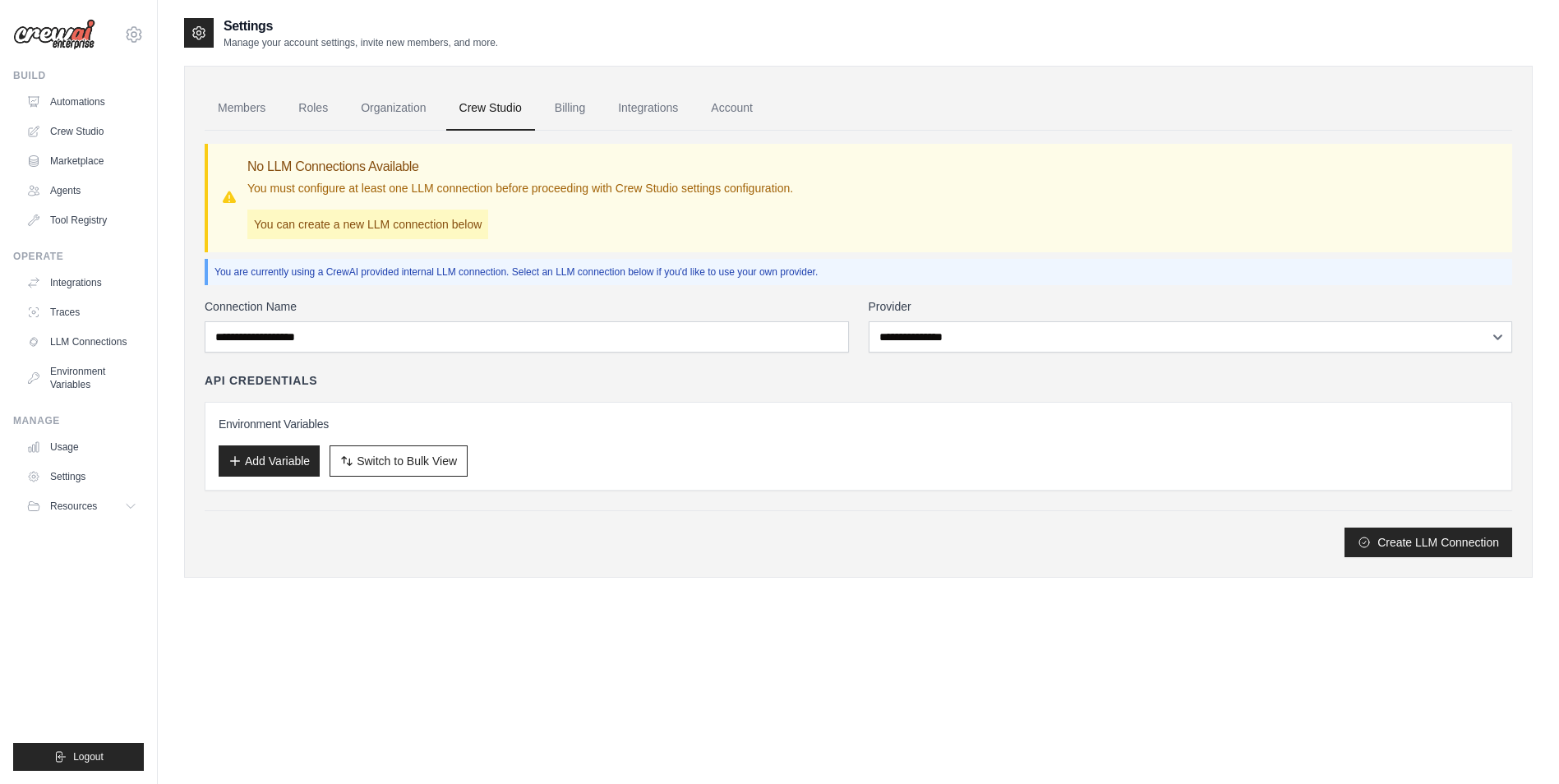 scroll, scrollTop: 0, scrollLeft: 0, axis: both 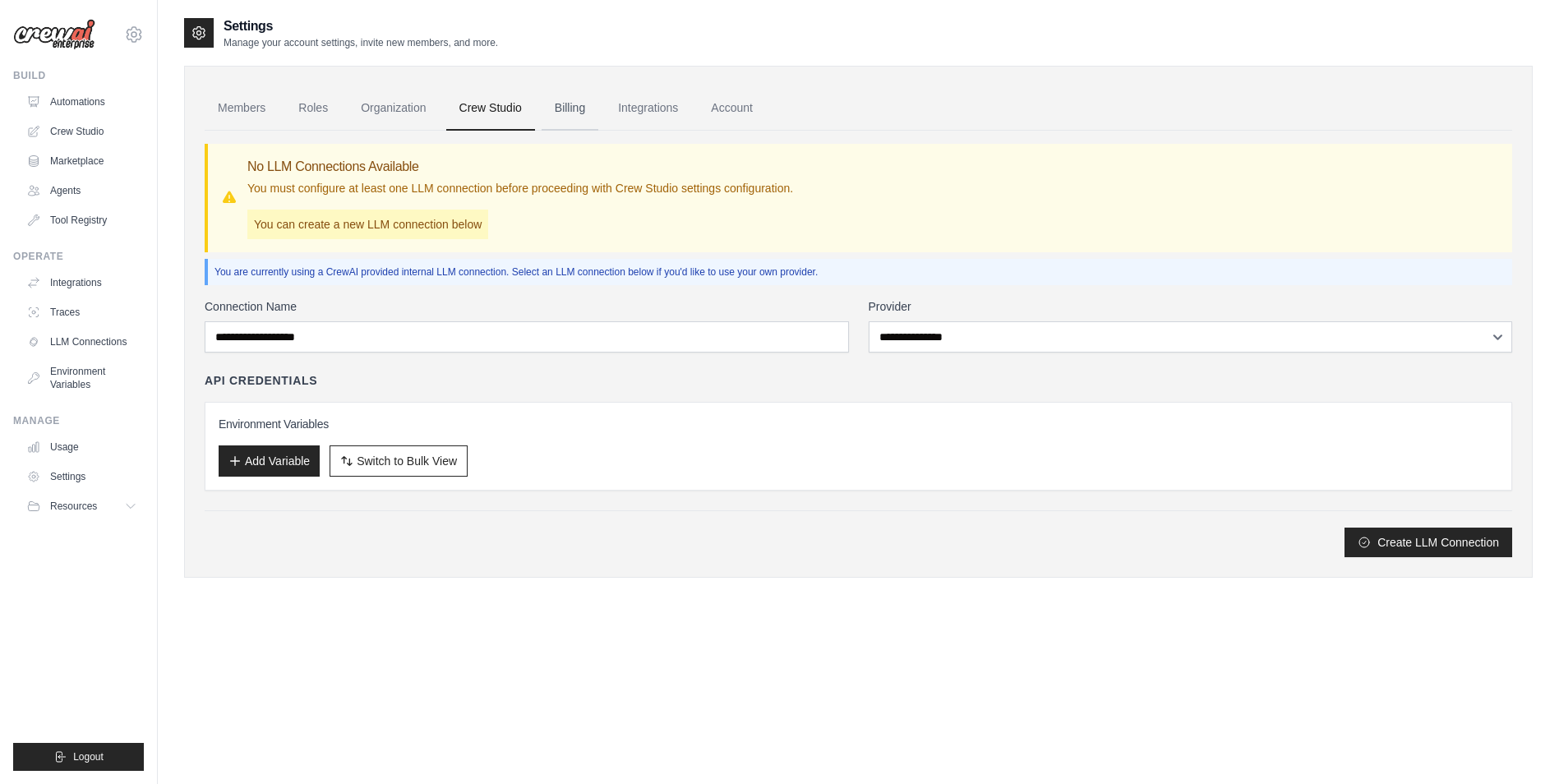 click on "Billing" at bounding box center [570, 108] 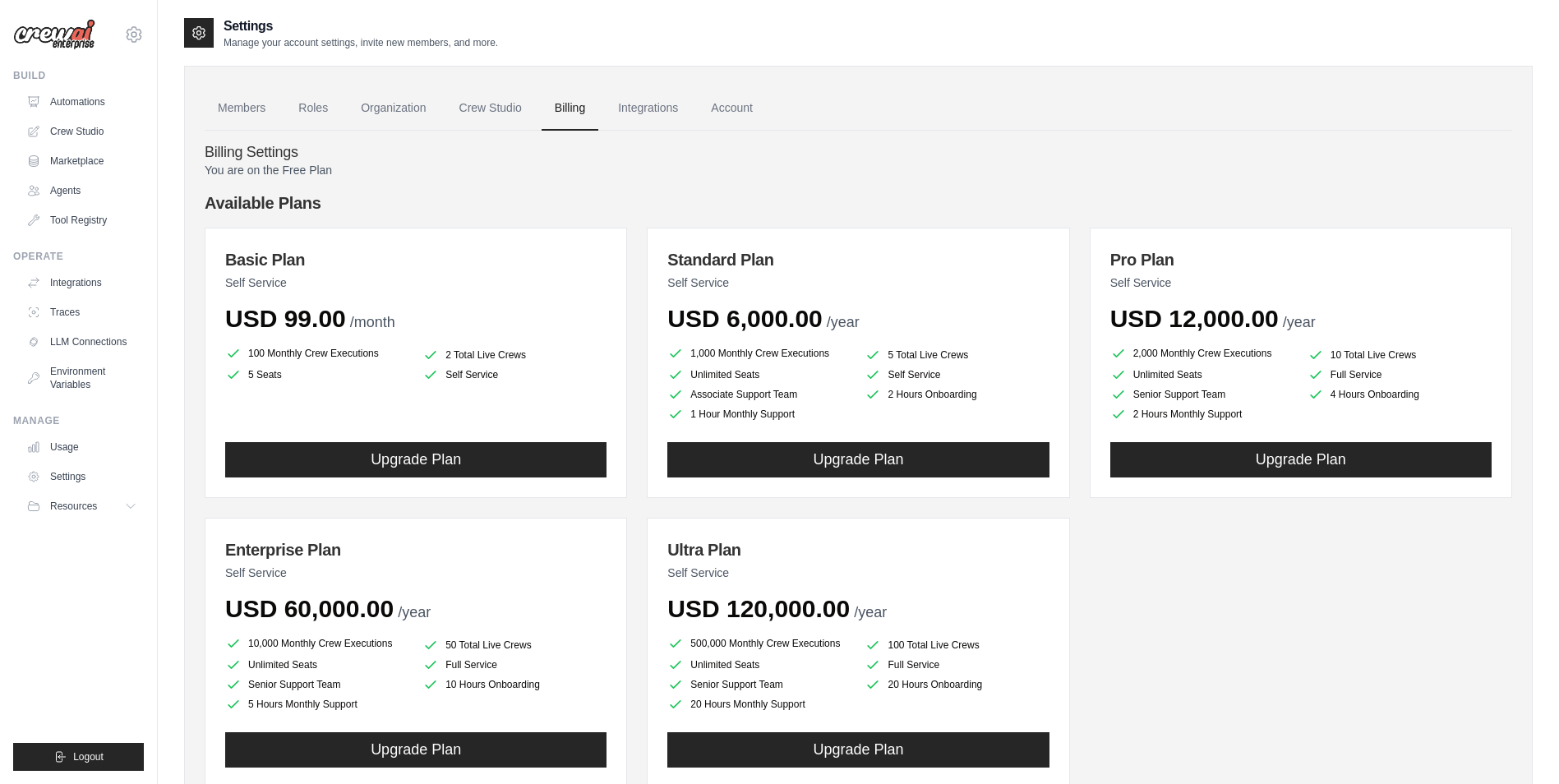 scroll, scrollTop: 0, scrollLeft: 0, axis: both 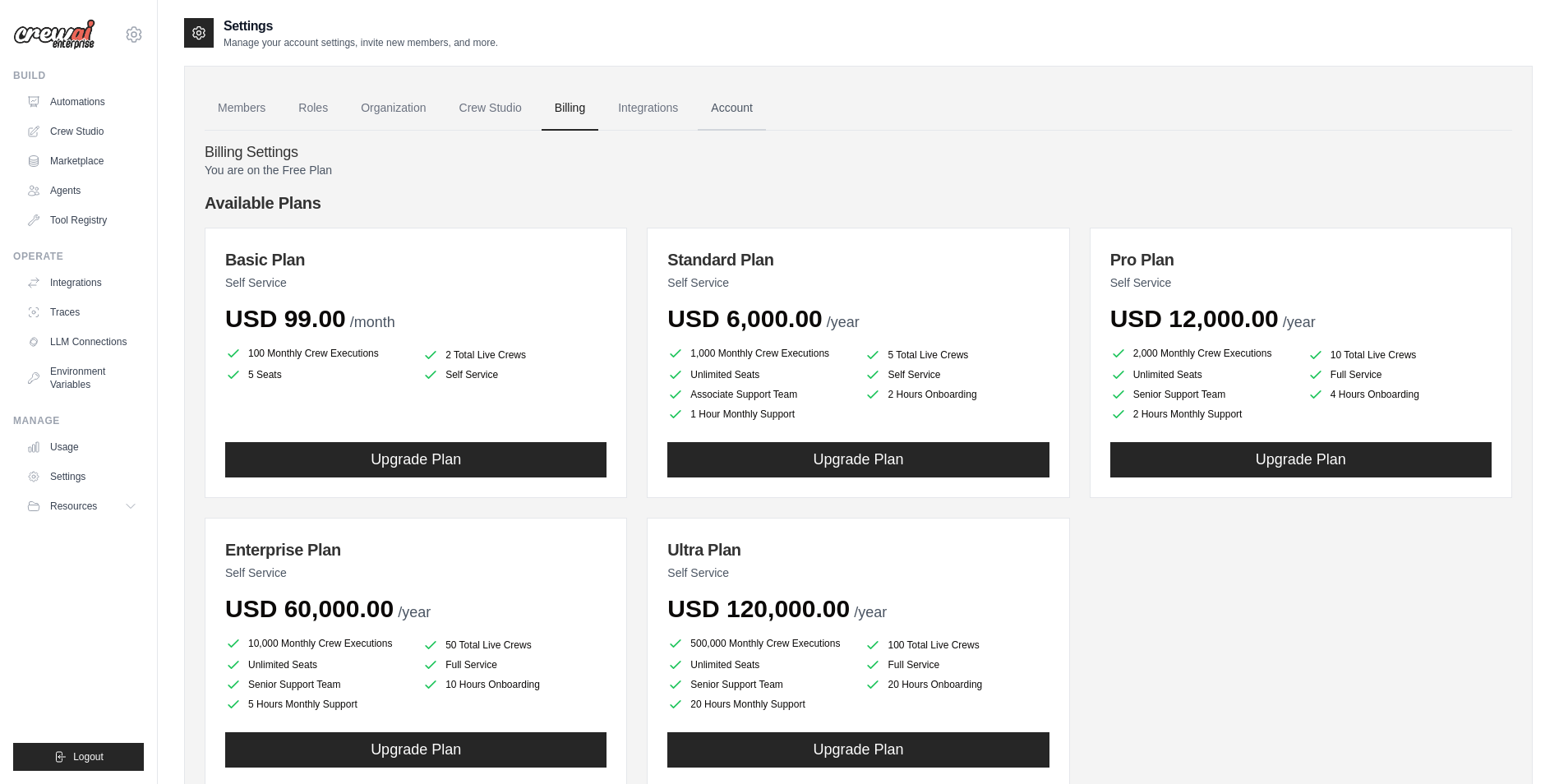 click on "Account" at bounding box center (731, 108) 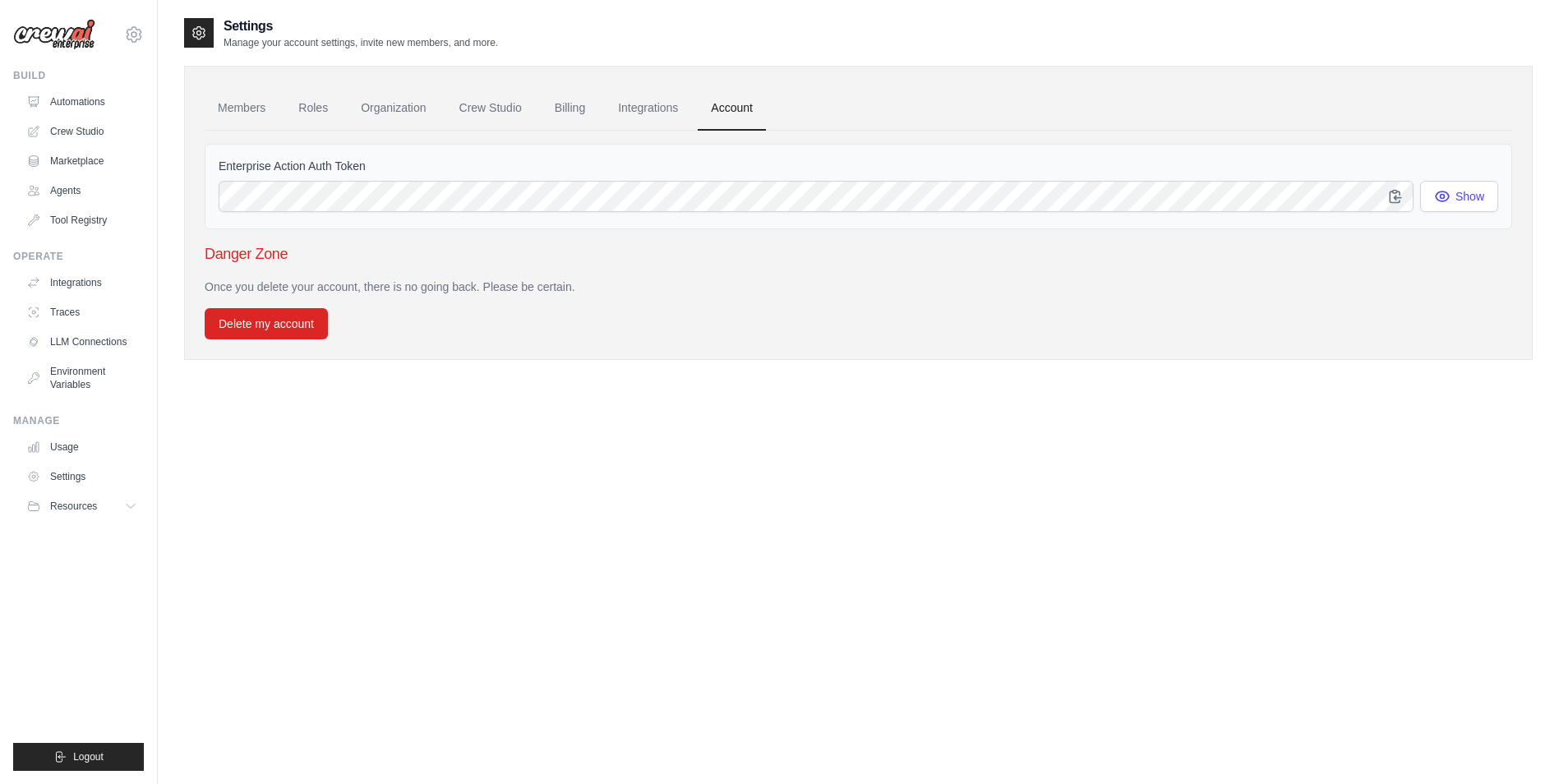 click at bounding box center [54, 35] 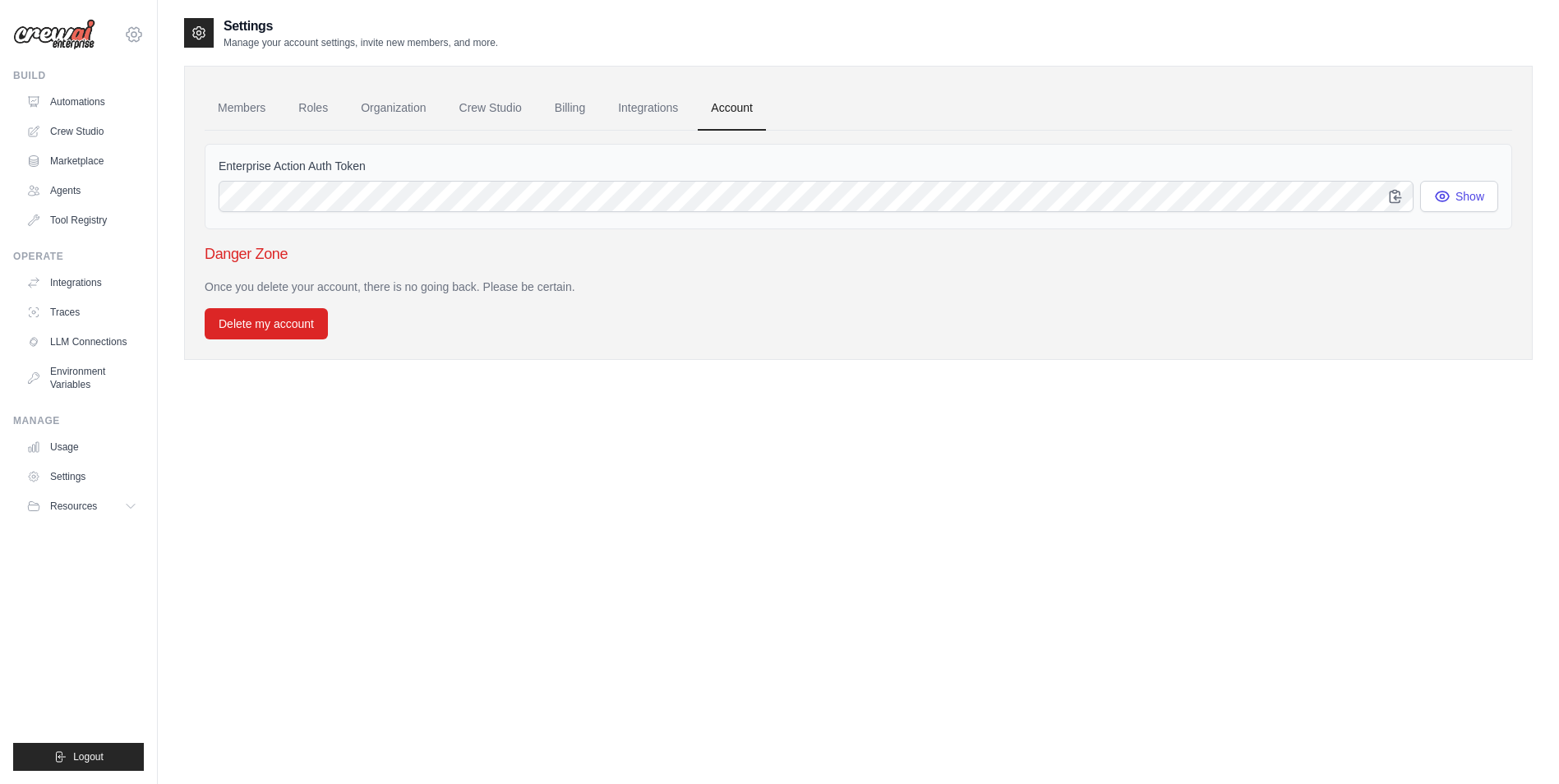click 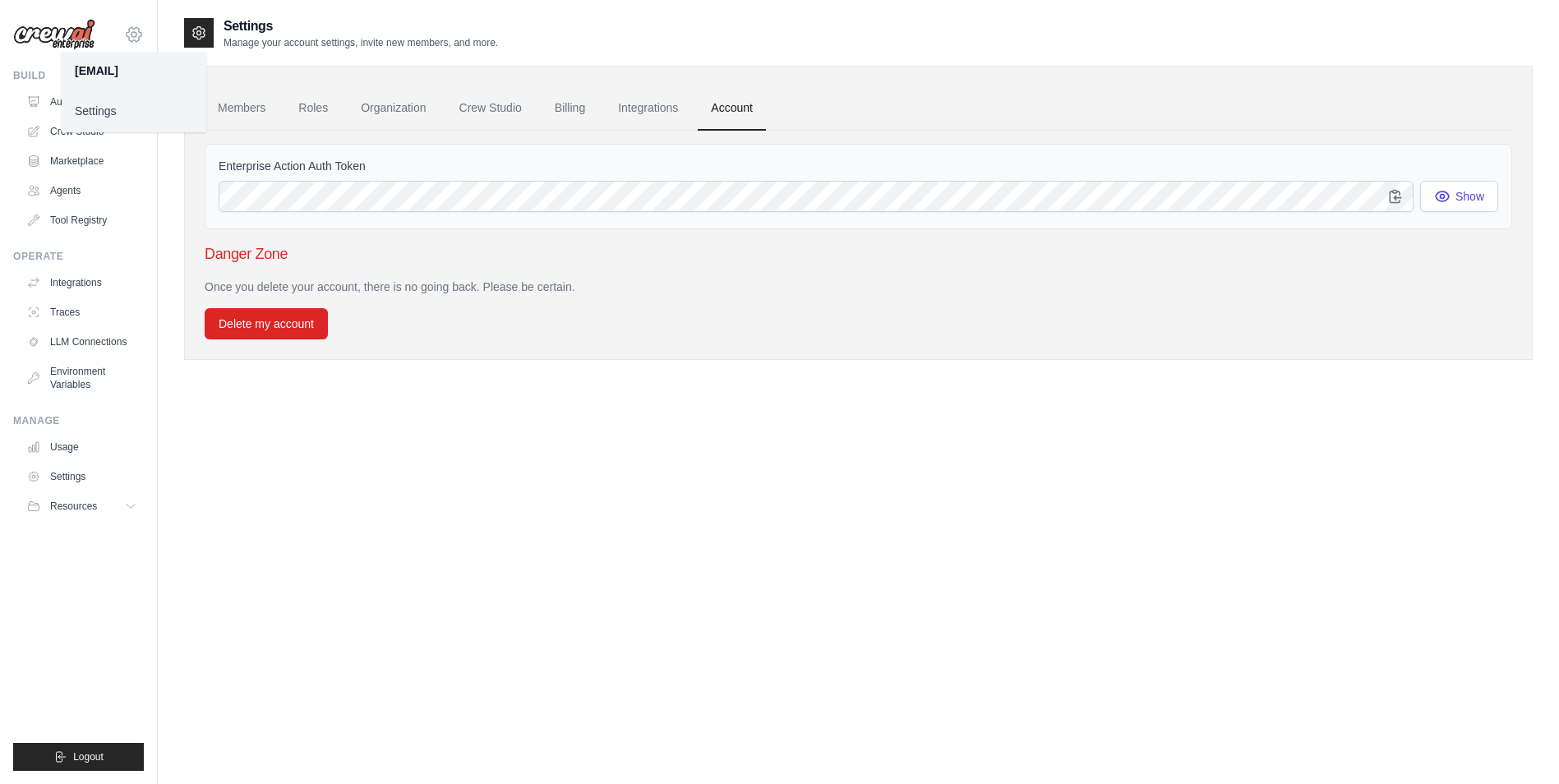 click 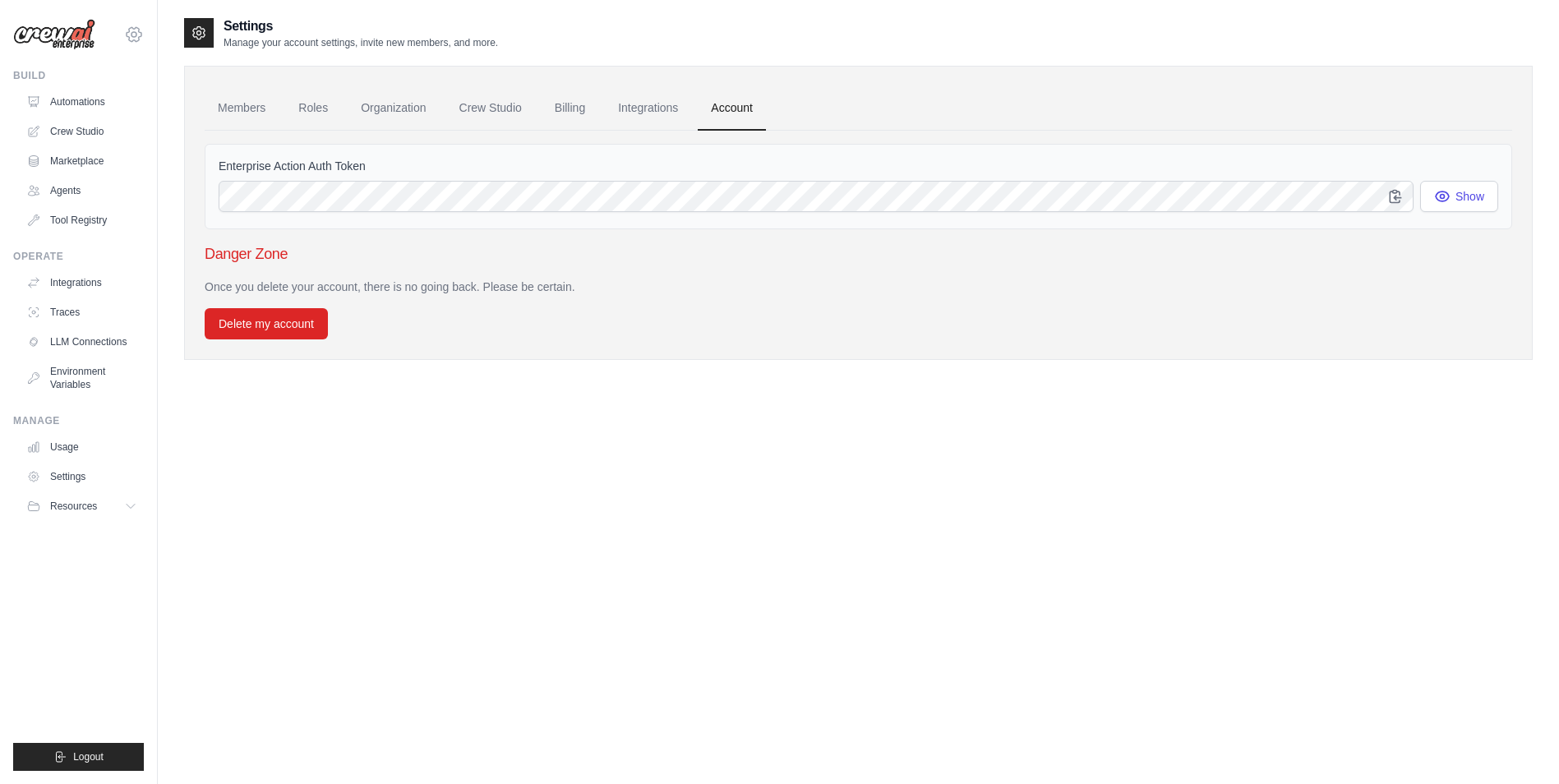 click 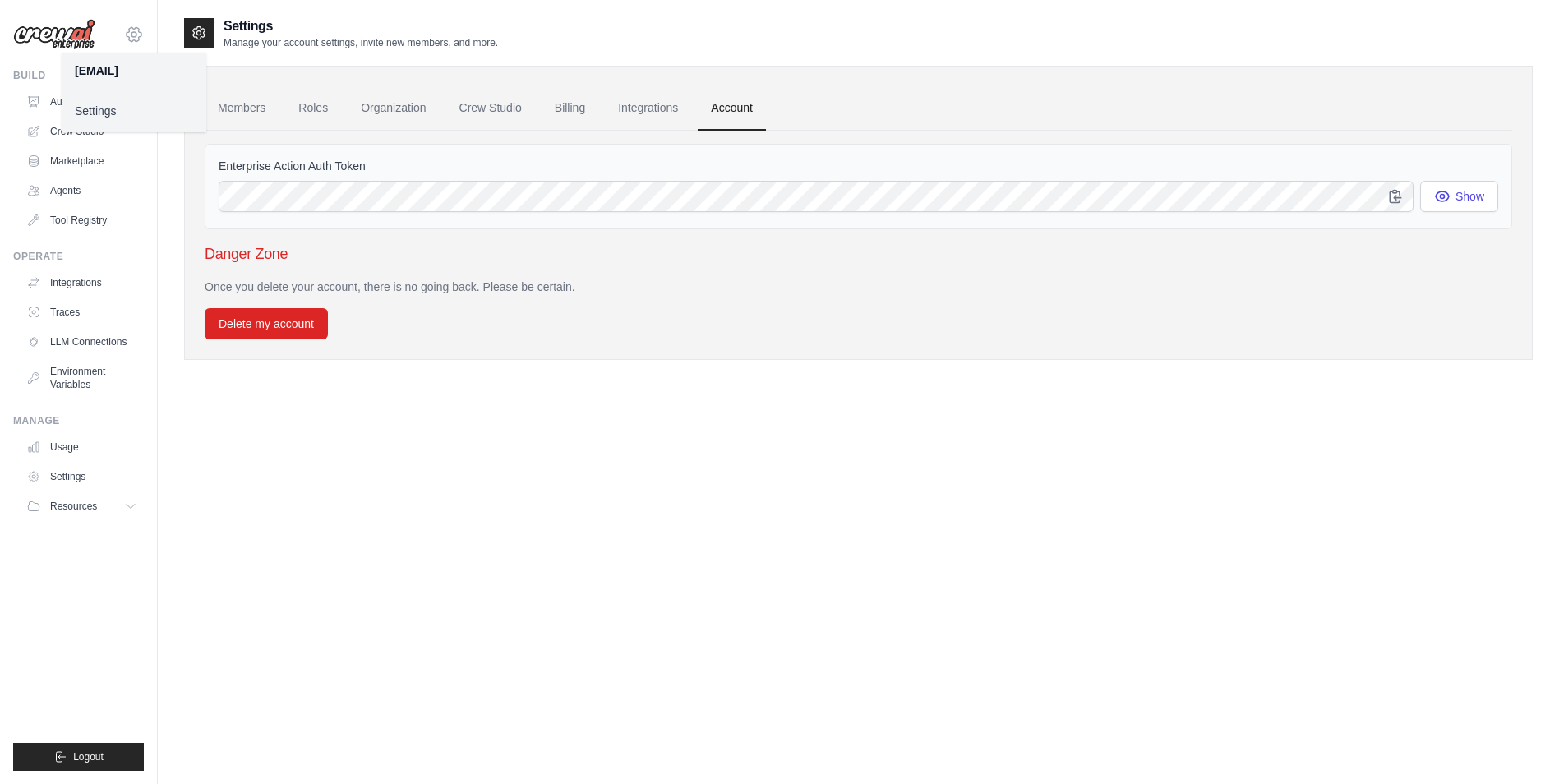 click 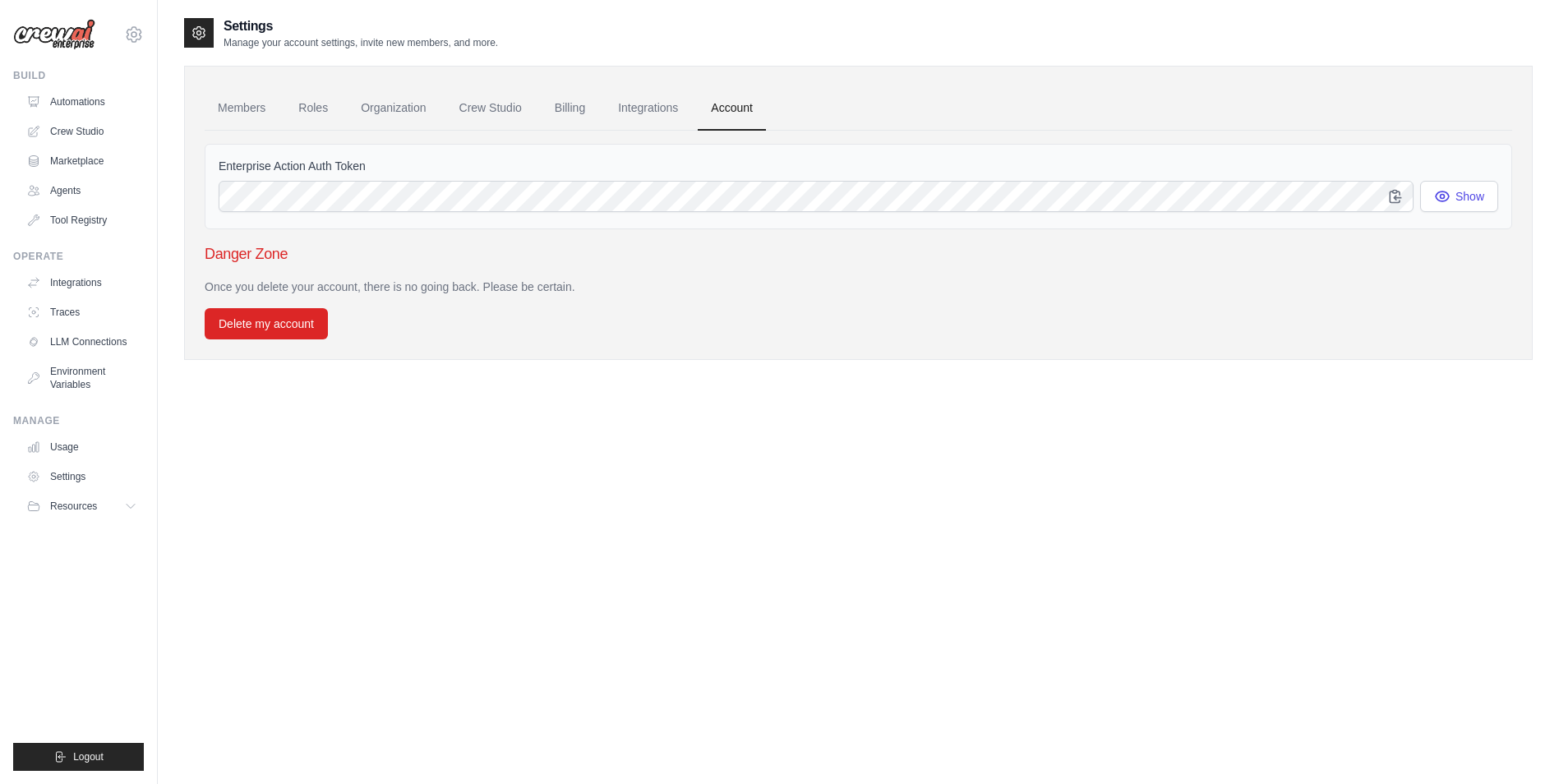 click at bounding box center [54, 35] 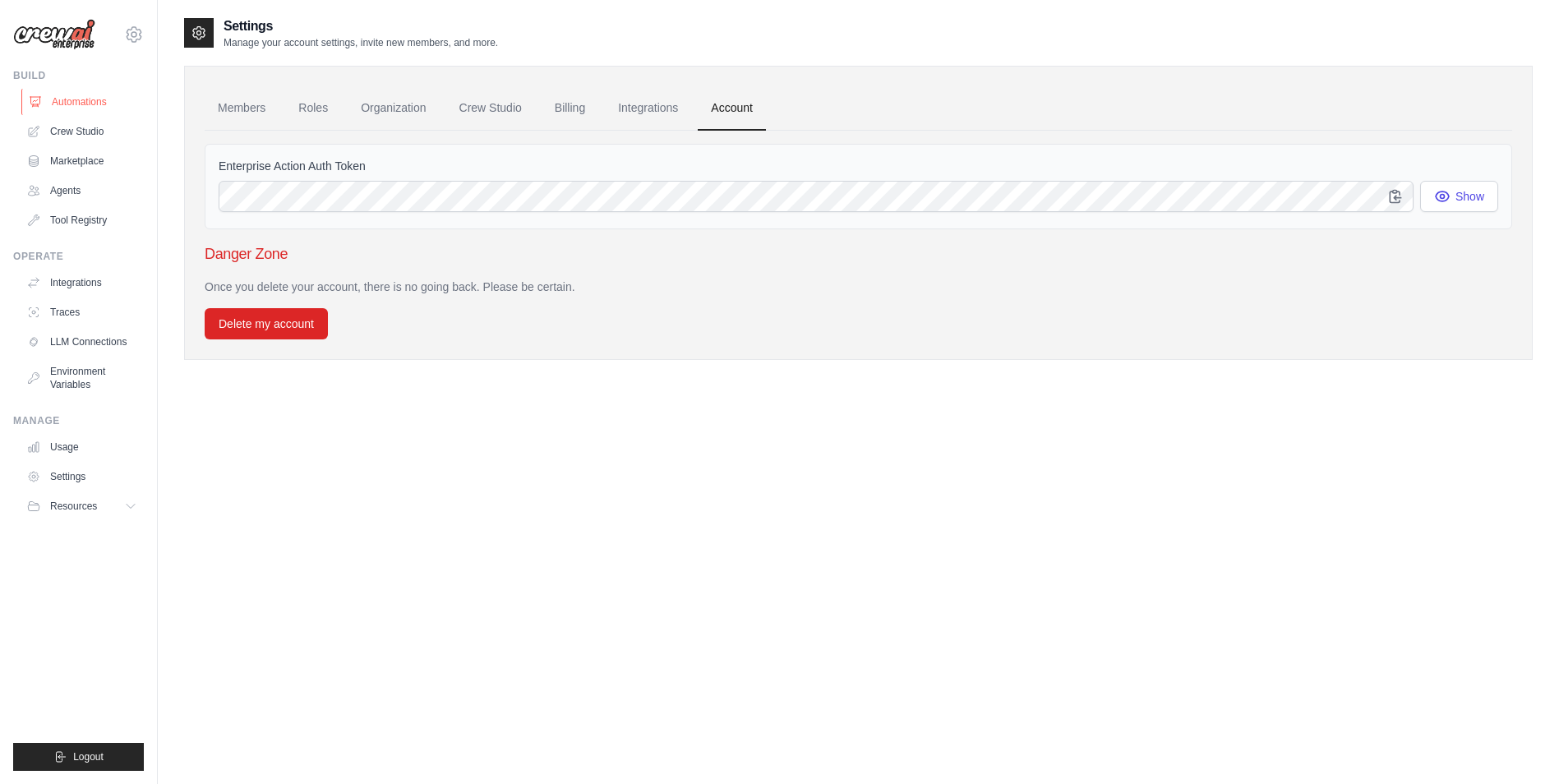 click on "Automations" at bounding box center (83, 102) 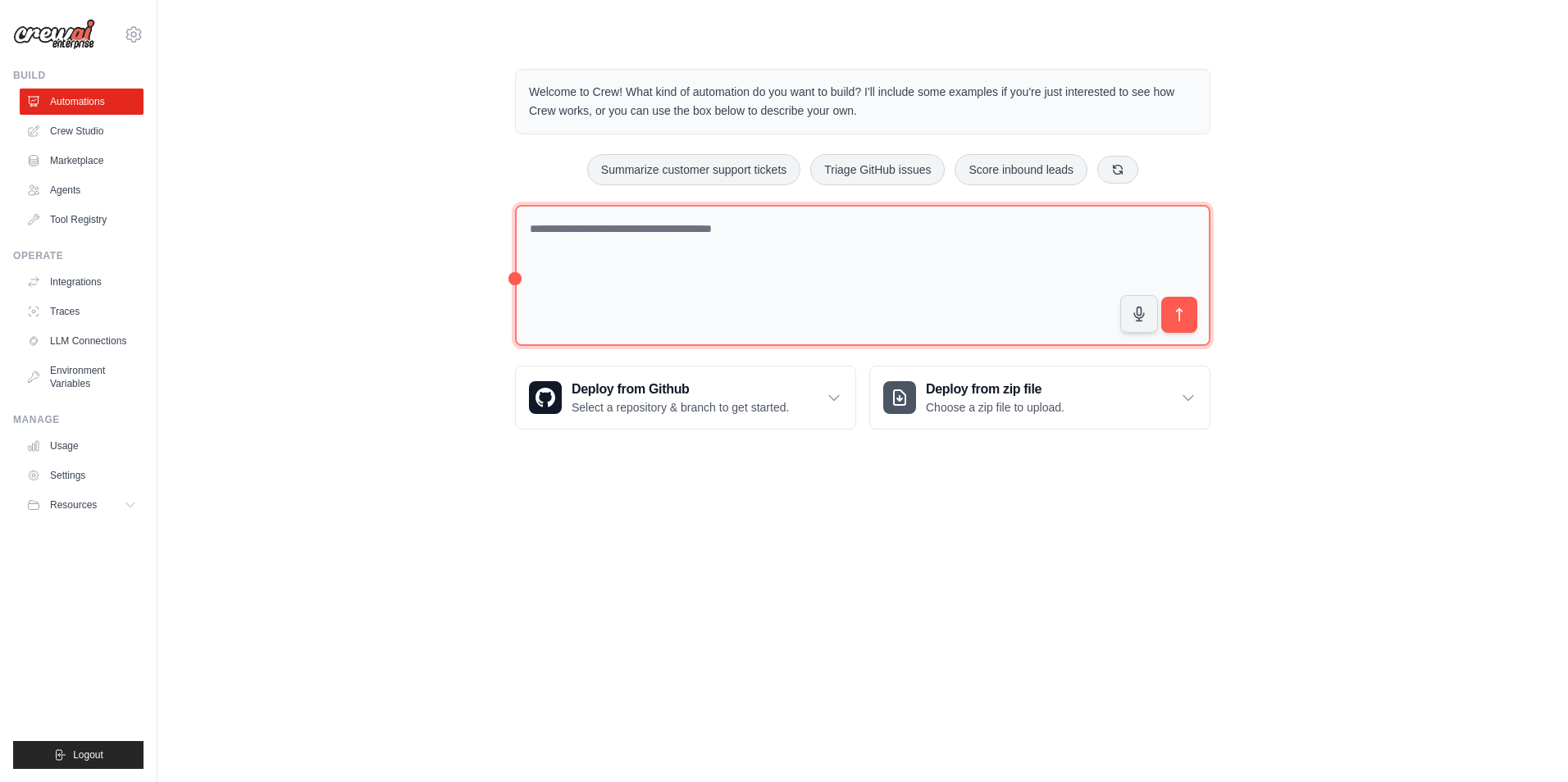 click at bounding box center (863, 275) 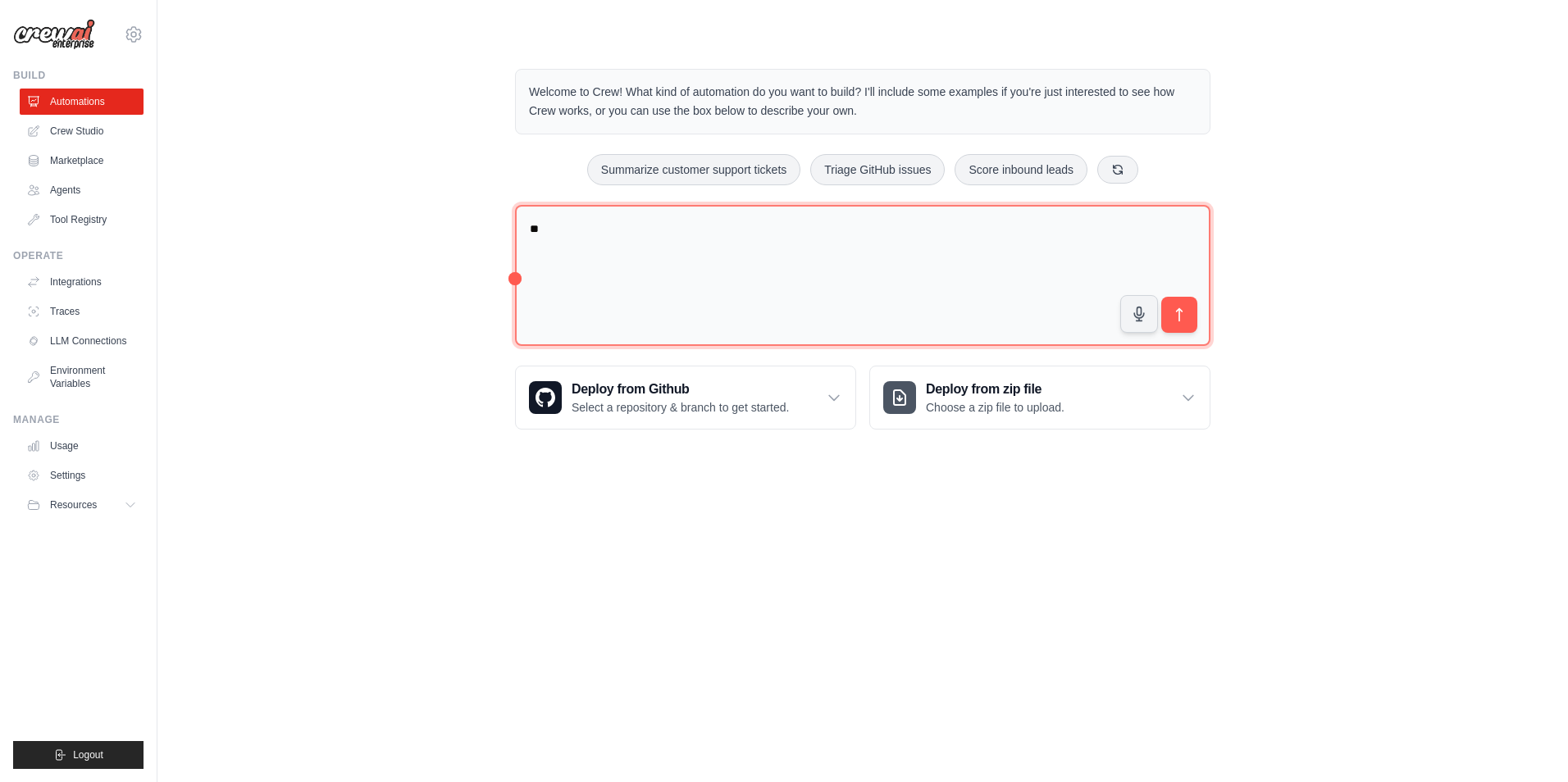 type on "*" 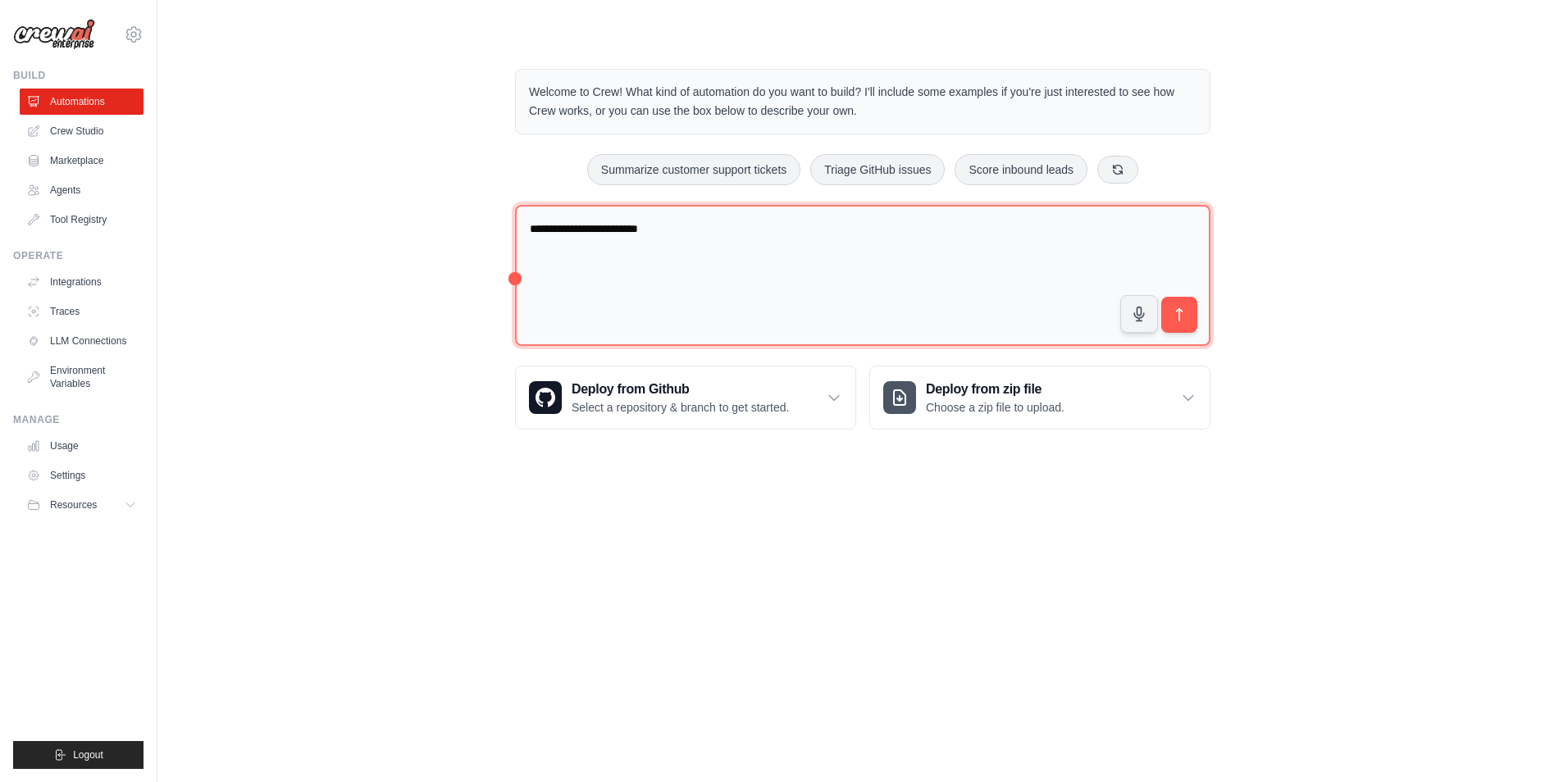type on "**********" 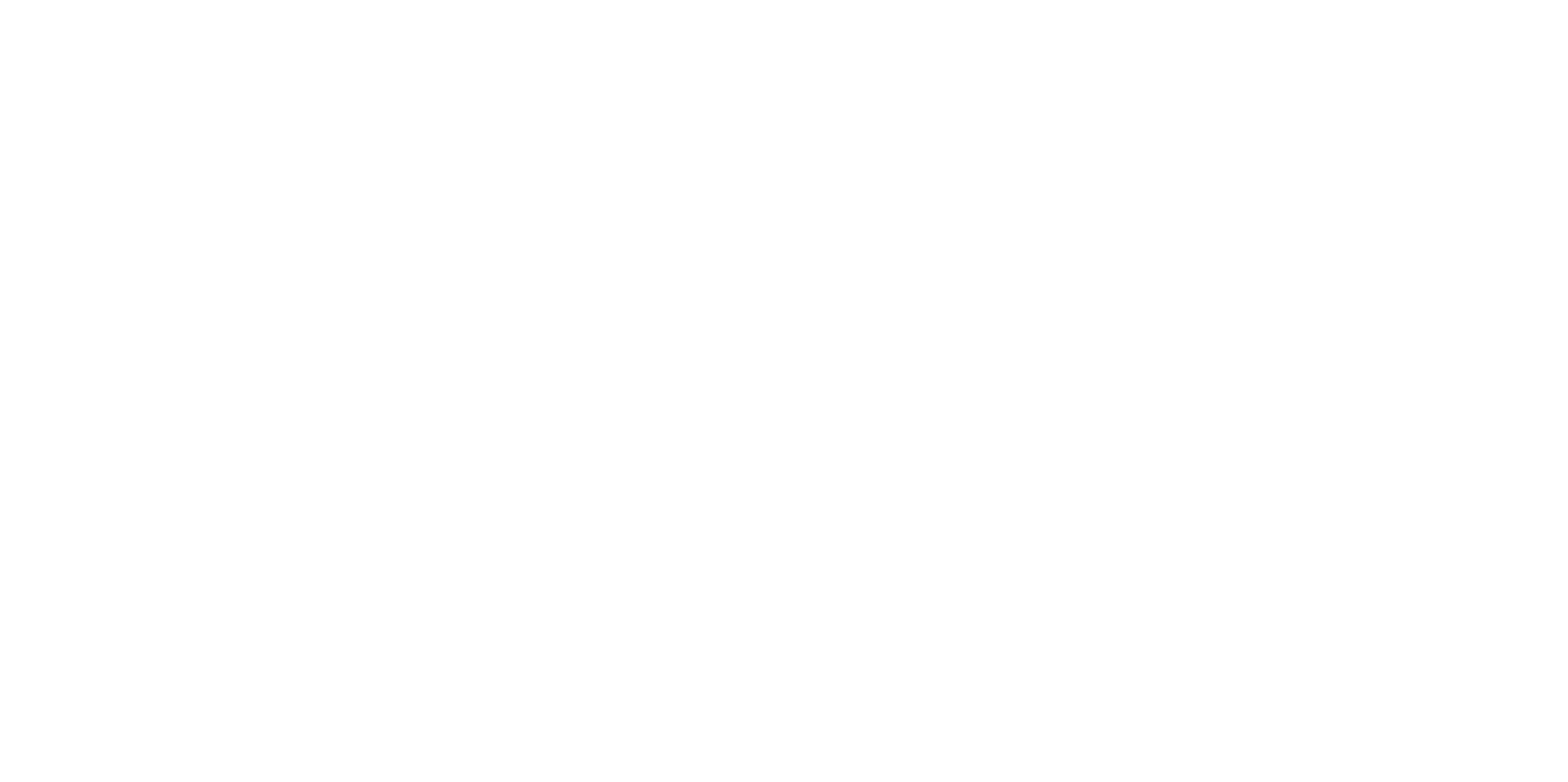 scroll, scrollTop: 0, scrollLeft: 0, axis: both 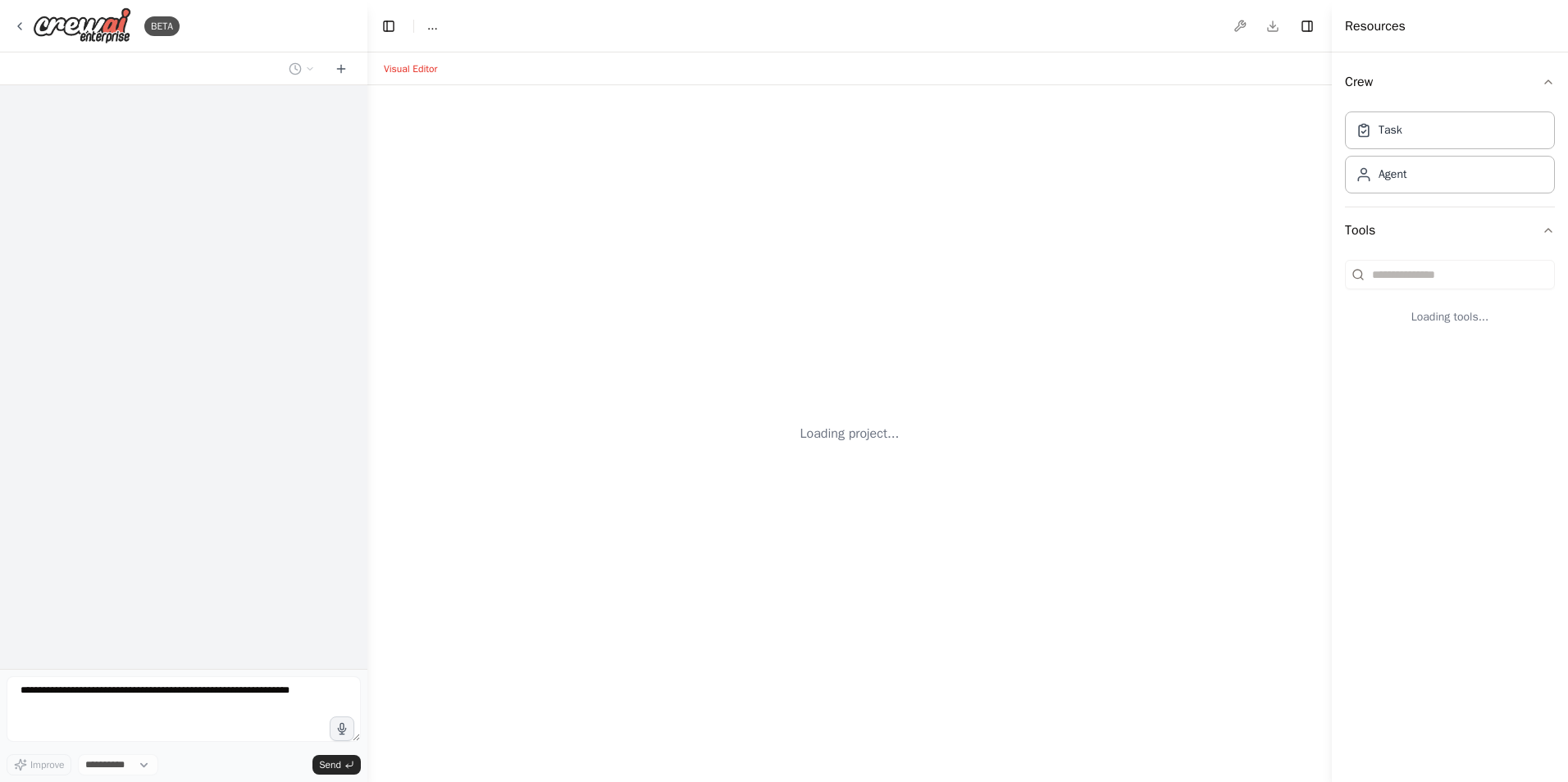 select on "****" 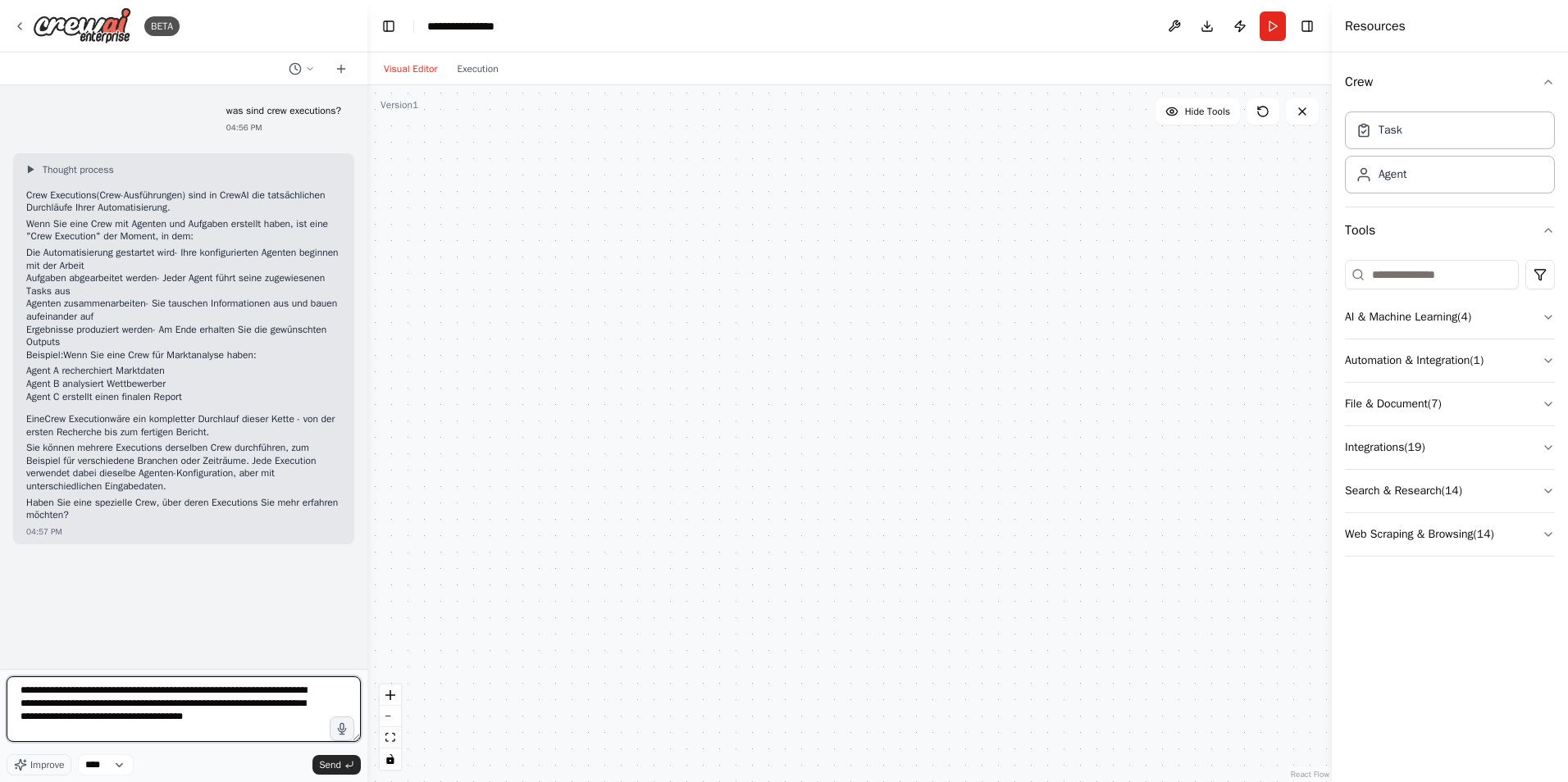 drag, startPoint x: 142, startPoint y: 722, endPoint x: 267, endPoint y: 719, distance: 125.03599 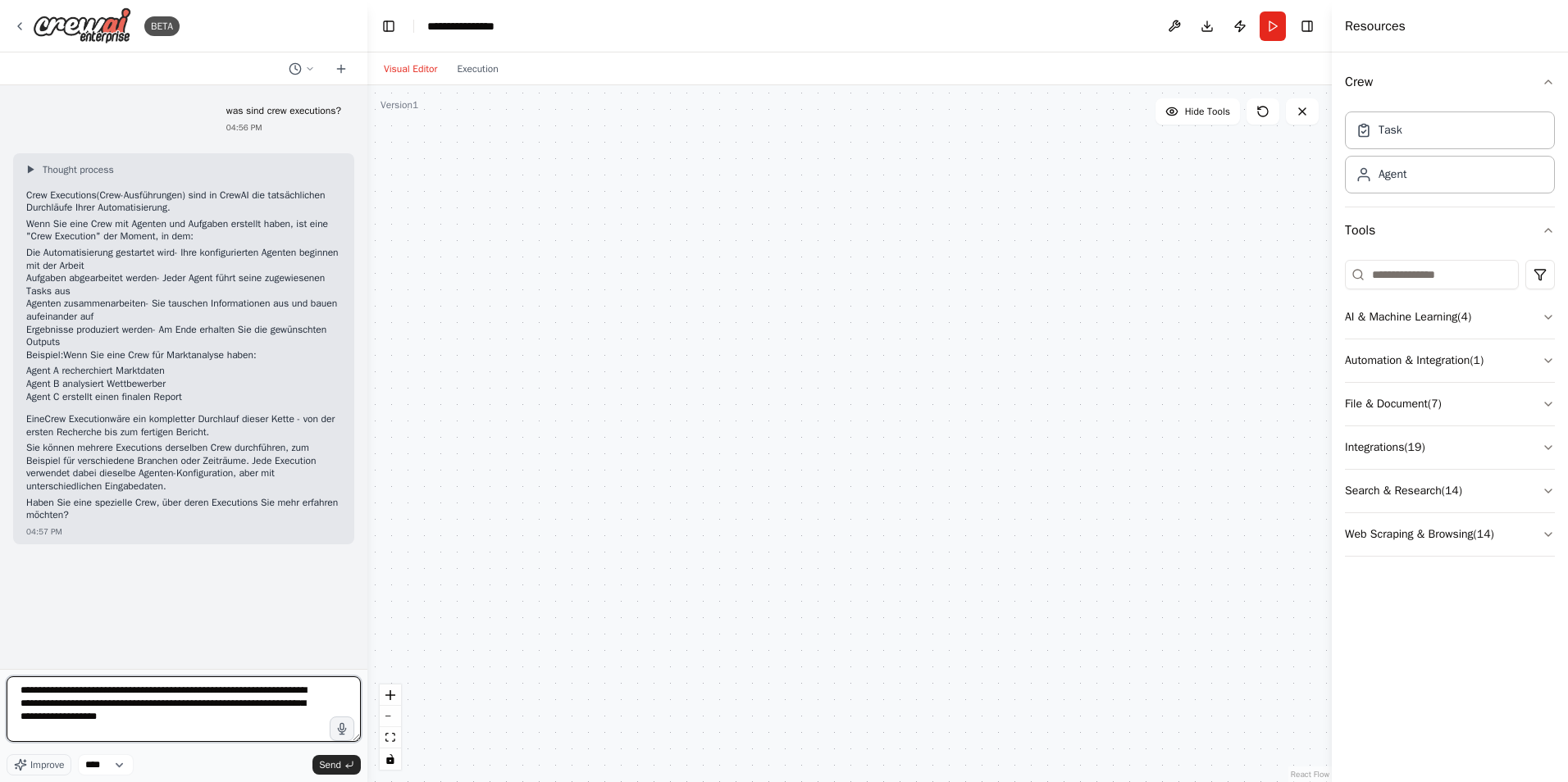 click on "**********" at bounding box center [184, 709] 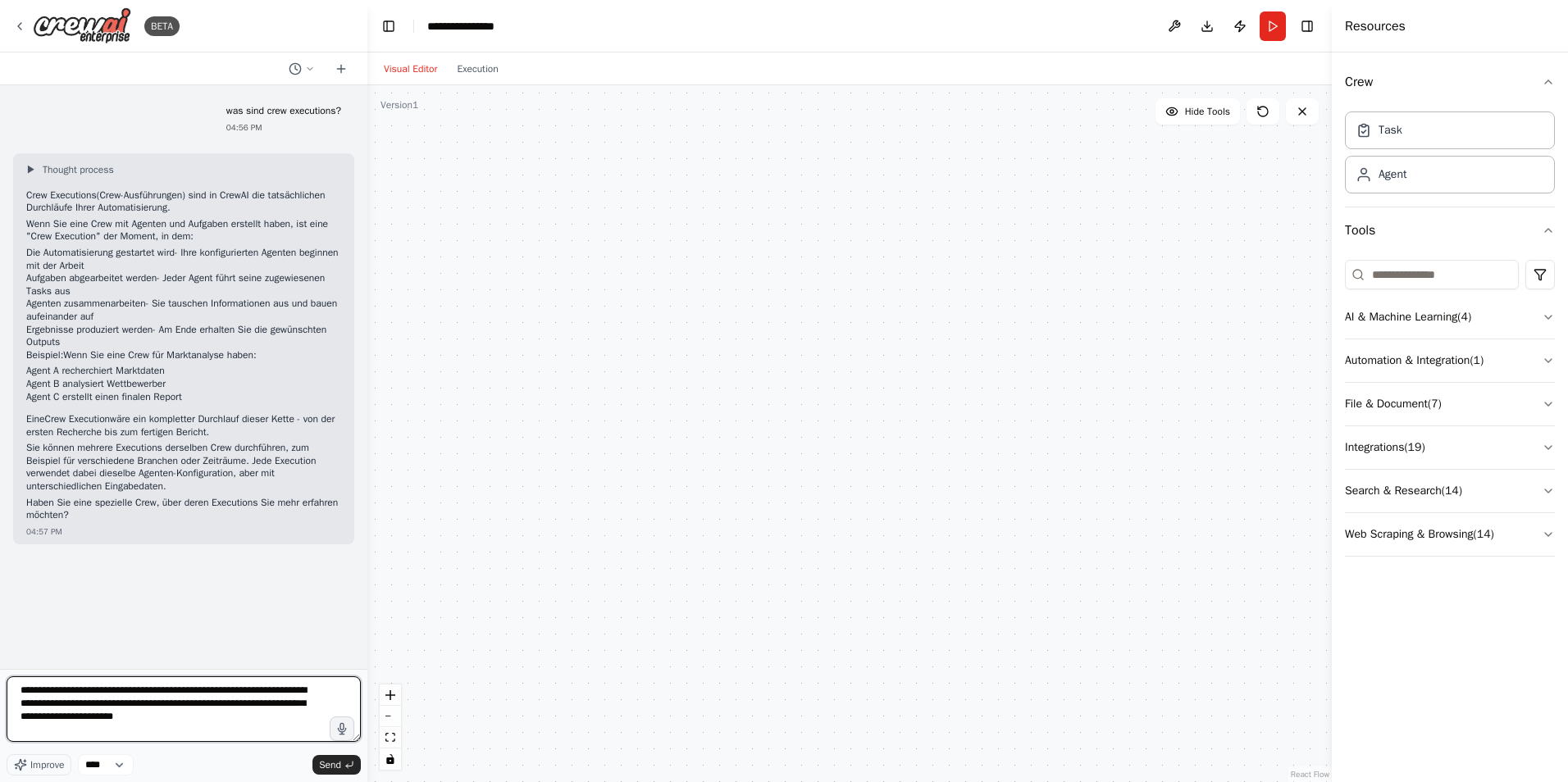 click on "**********" at bounding box center (184, 709) 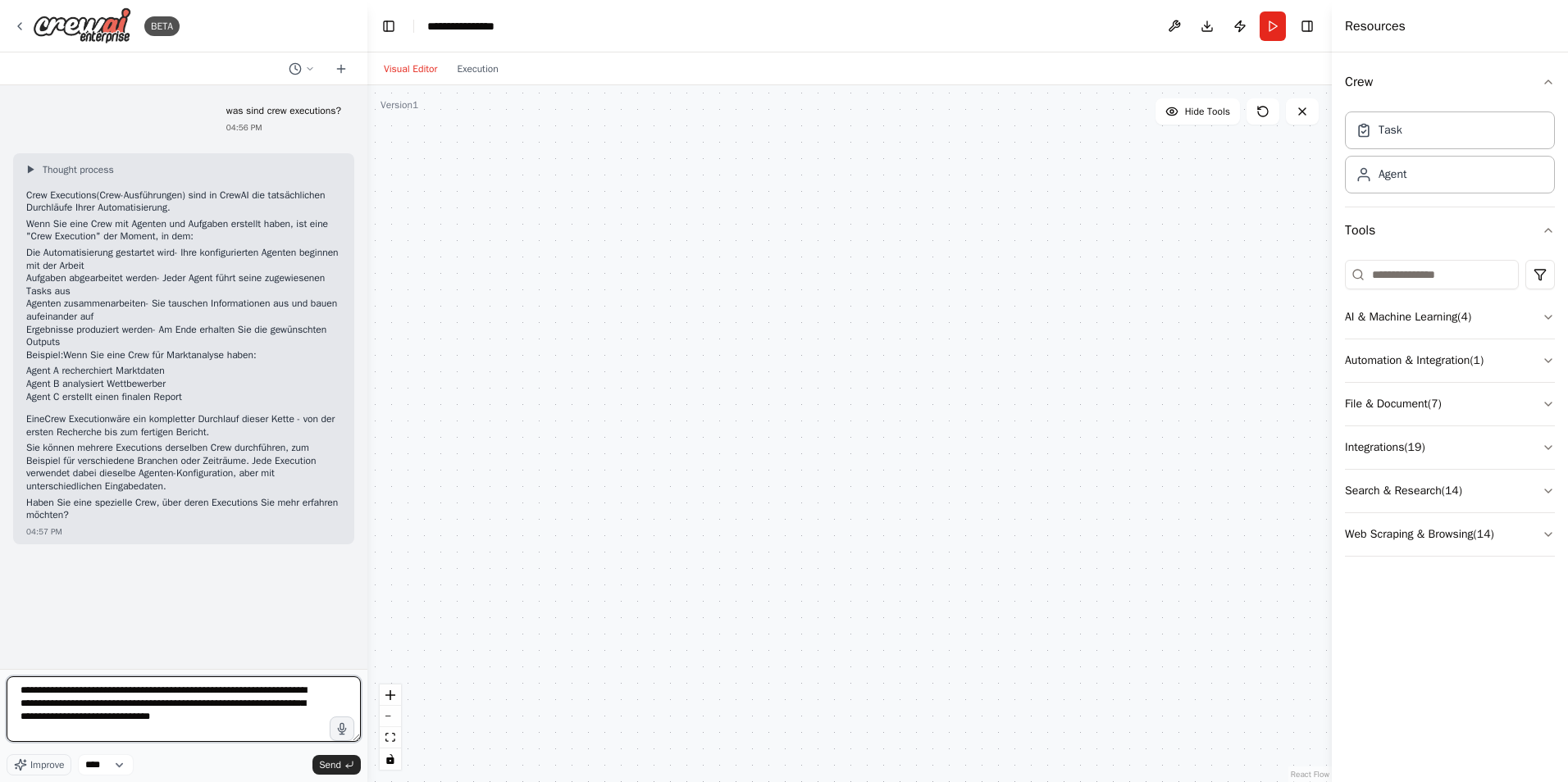 drag, startPoint x: 204, startPoint y: 692, endPoint x: 84, endPoint y: 703, distance: 120.50311 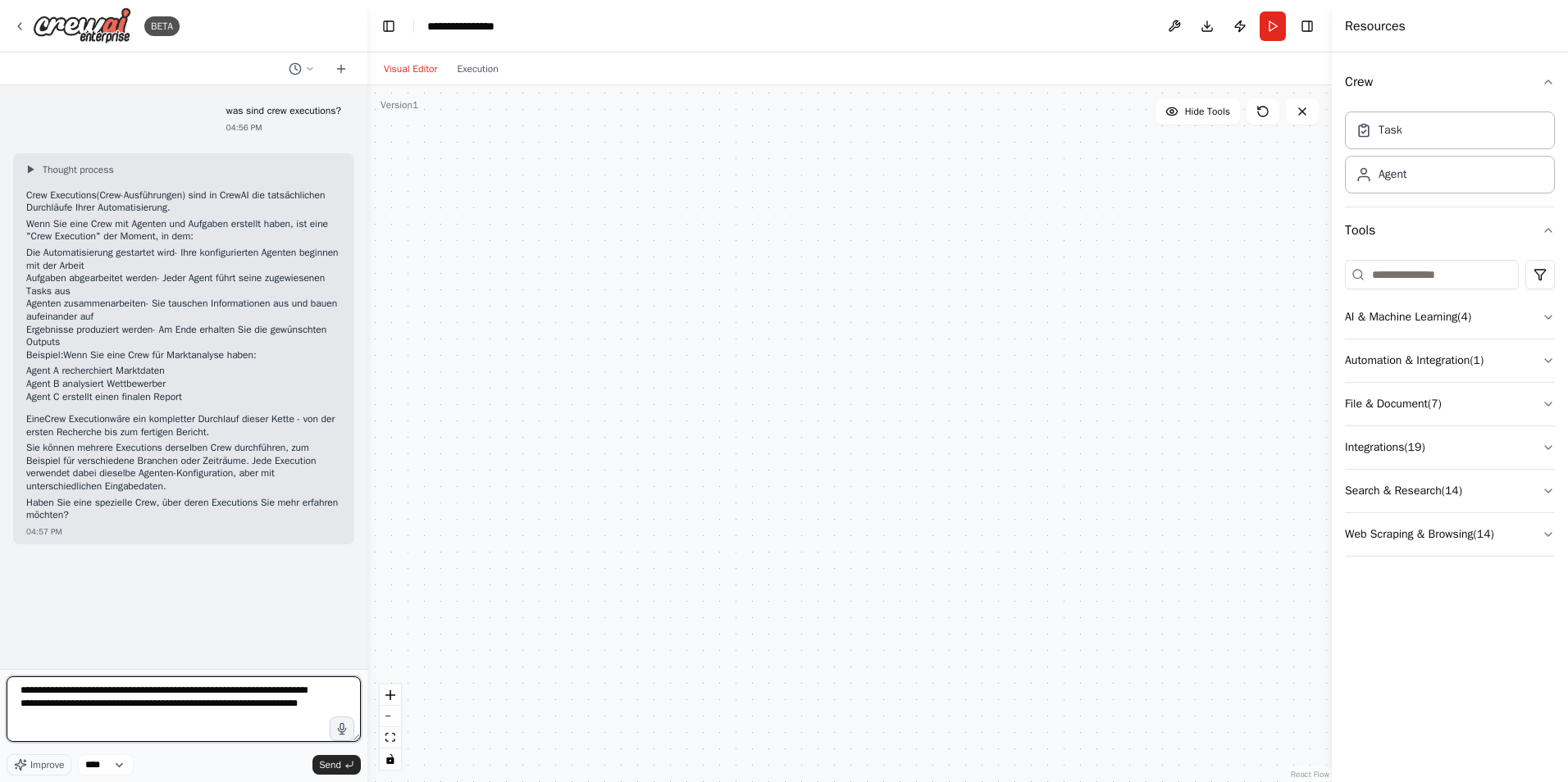 click on "**********" at bounding box center [184, 709] 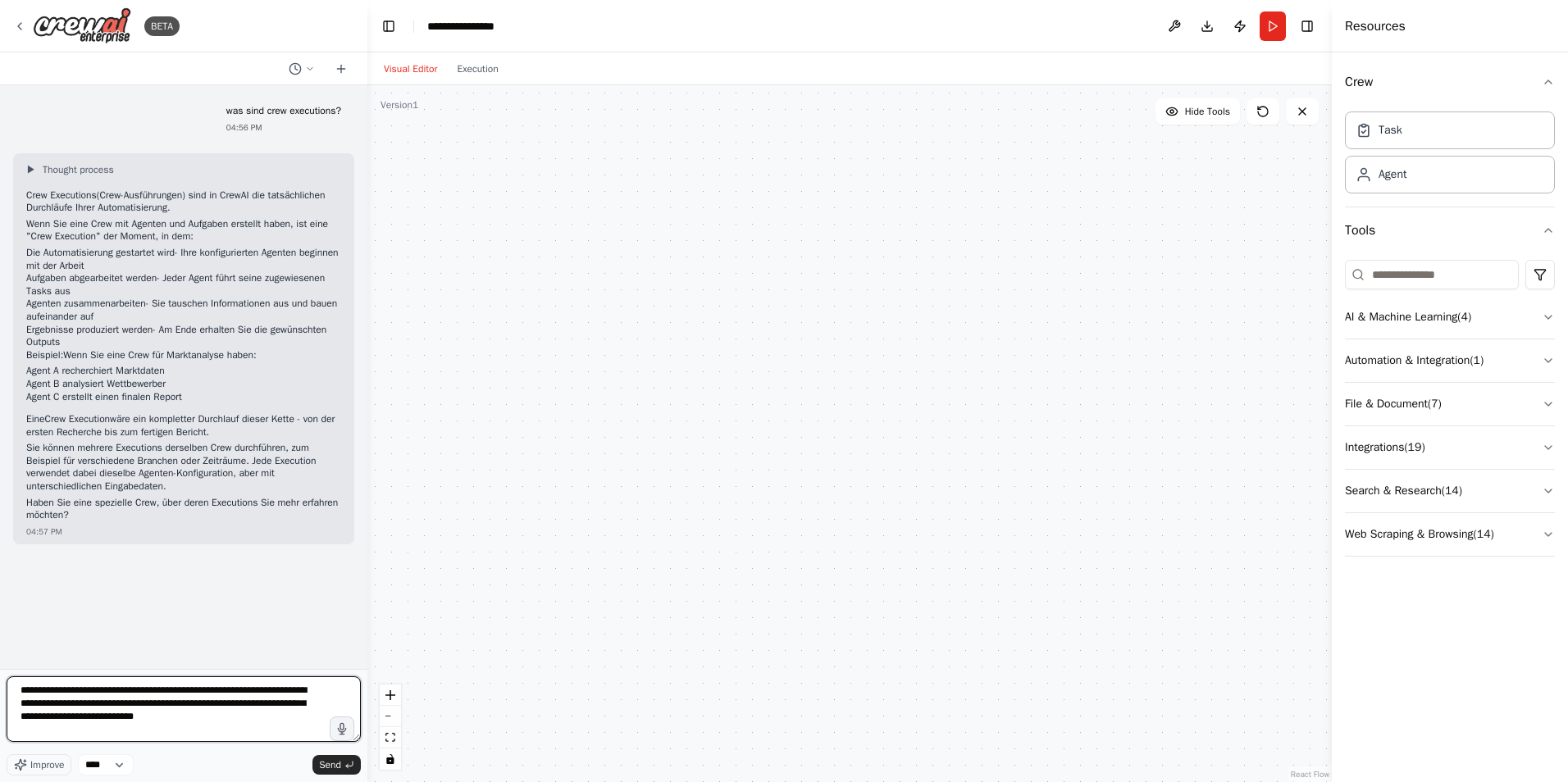 click on "**********" at bounding box center (184, 709) 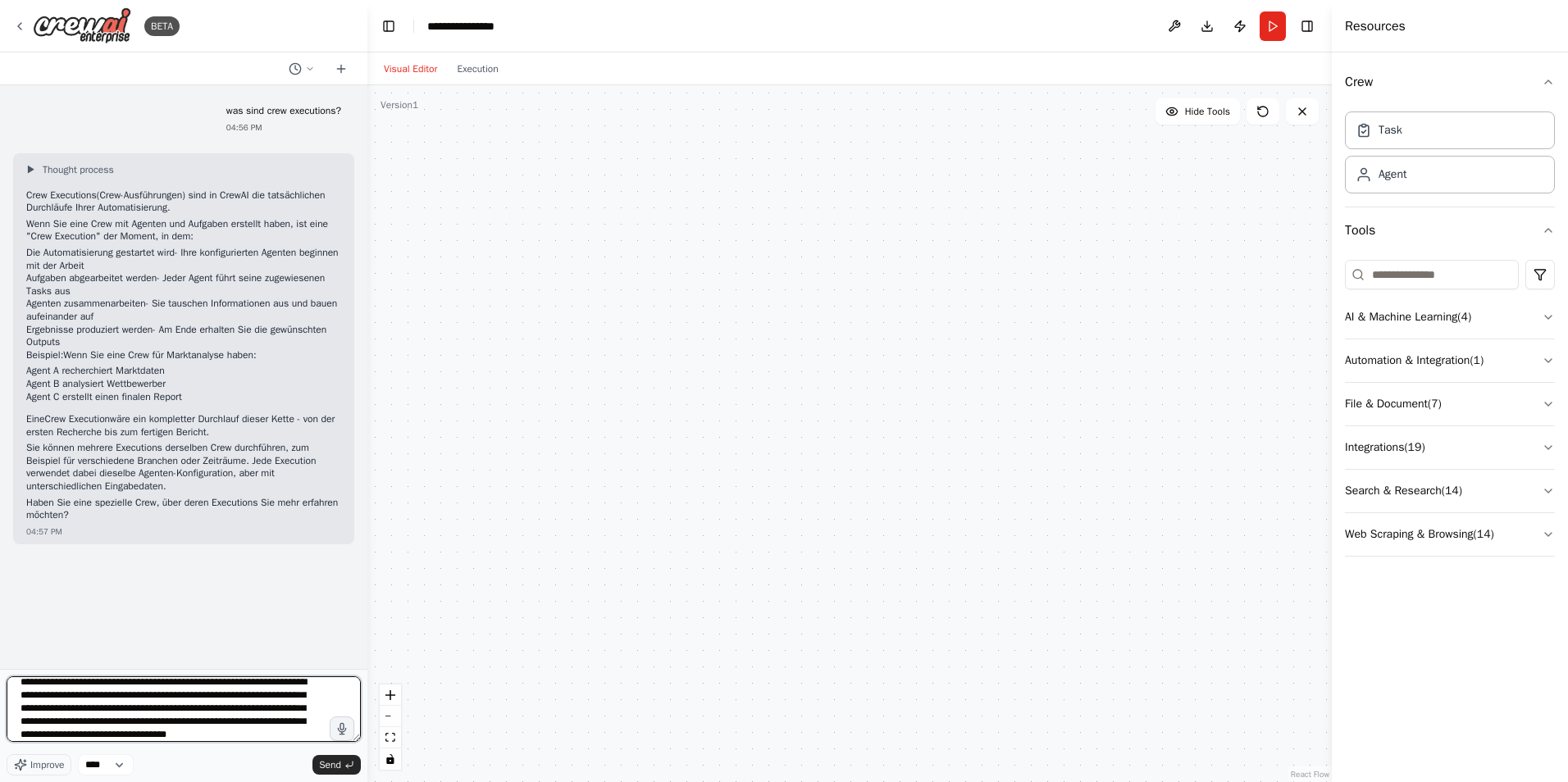 scroll, scrollTop: 21, scrollLeft: 0, axis: vertical 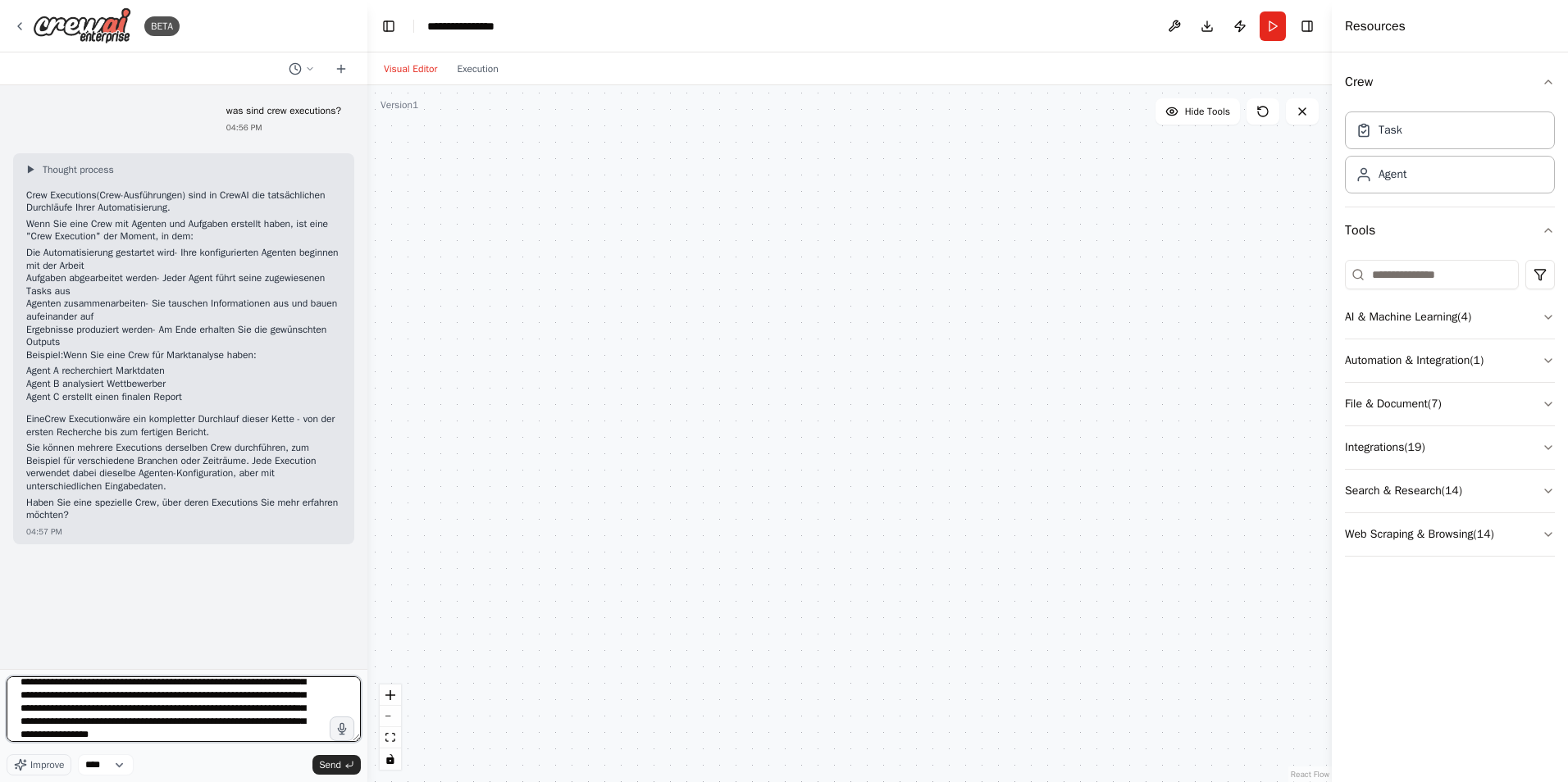 type on "**********" 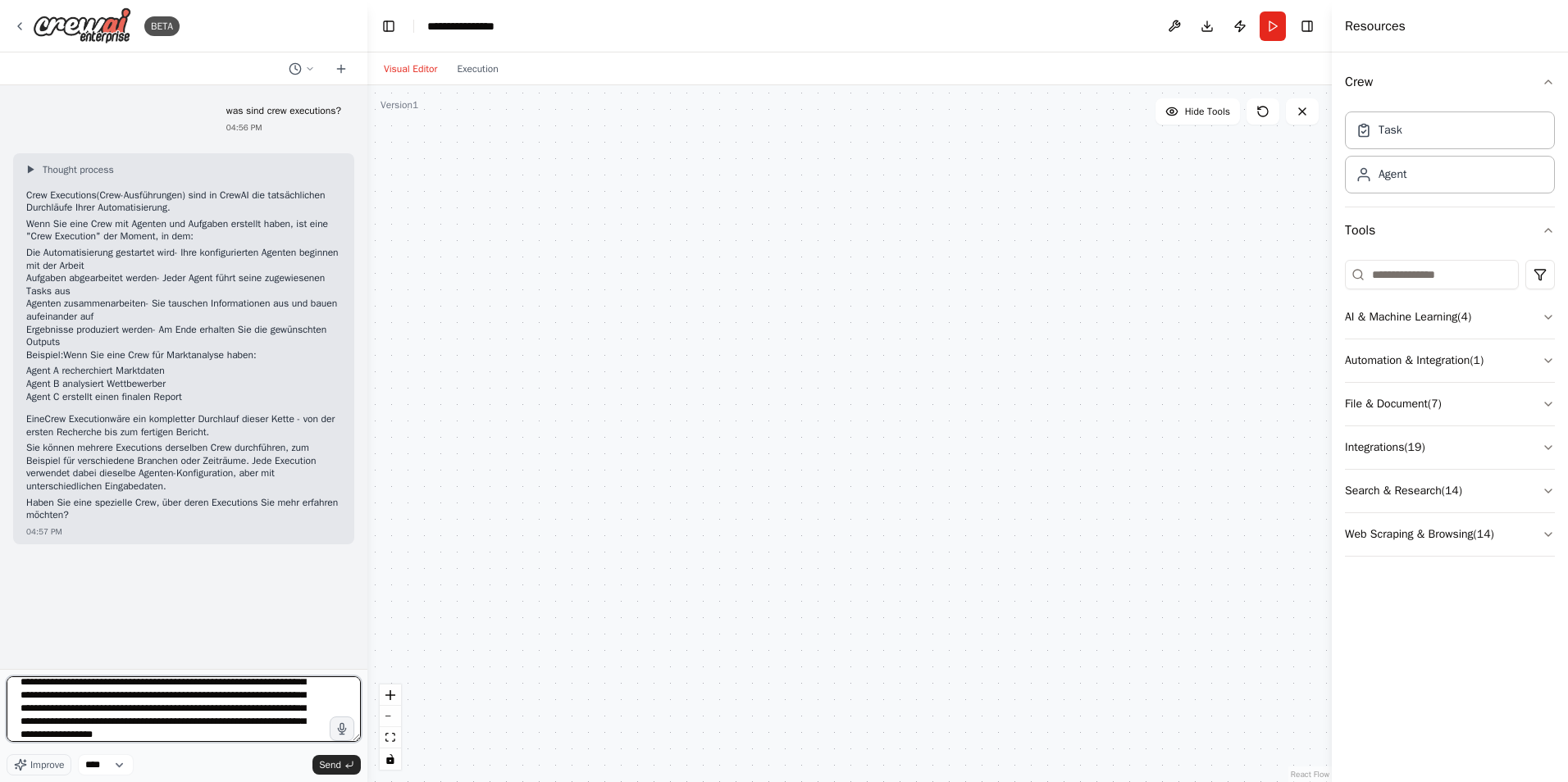 type 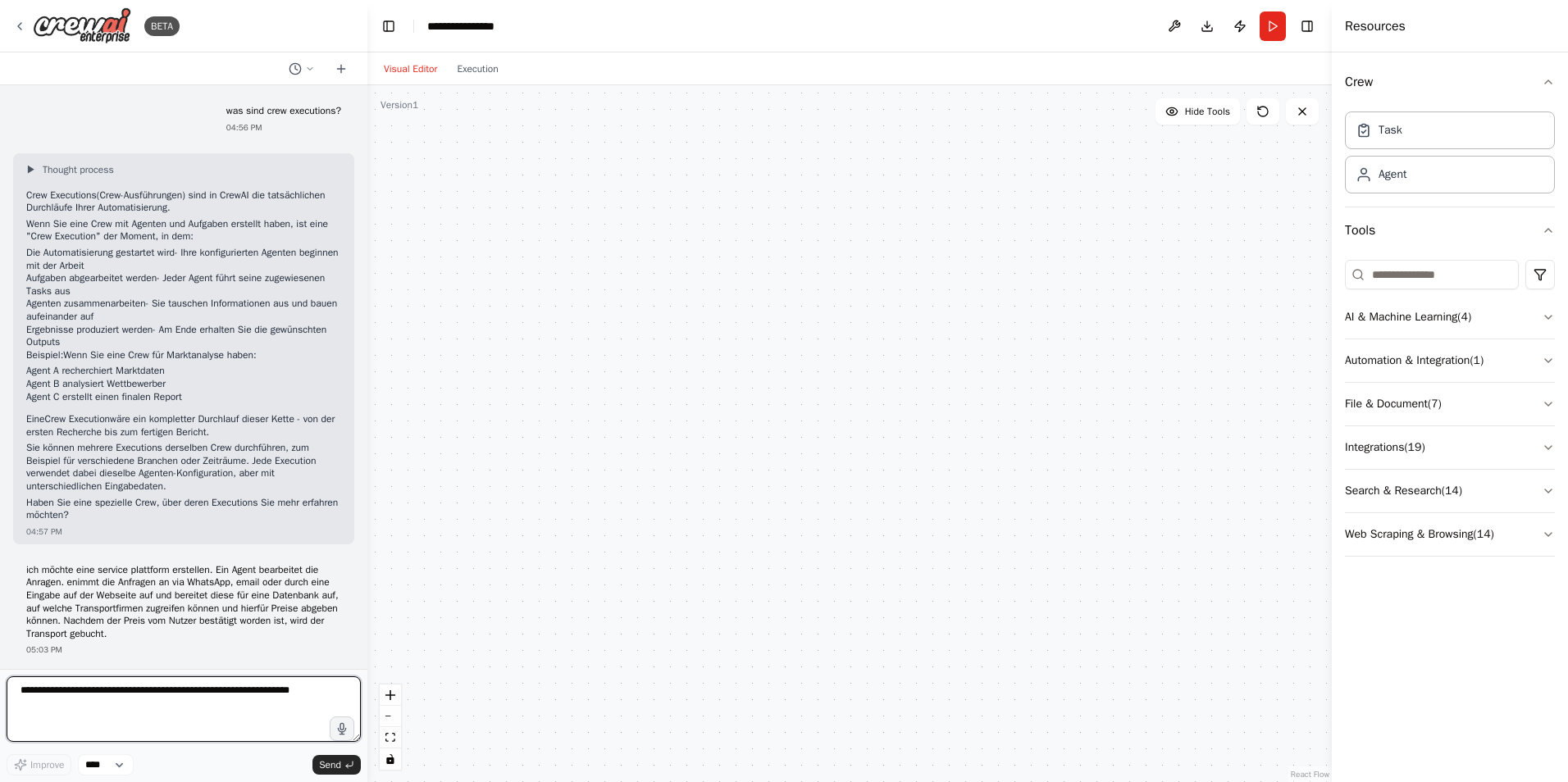 scroll, scrollTop: 0, scrollLeft: 0, axis: both 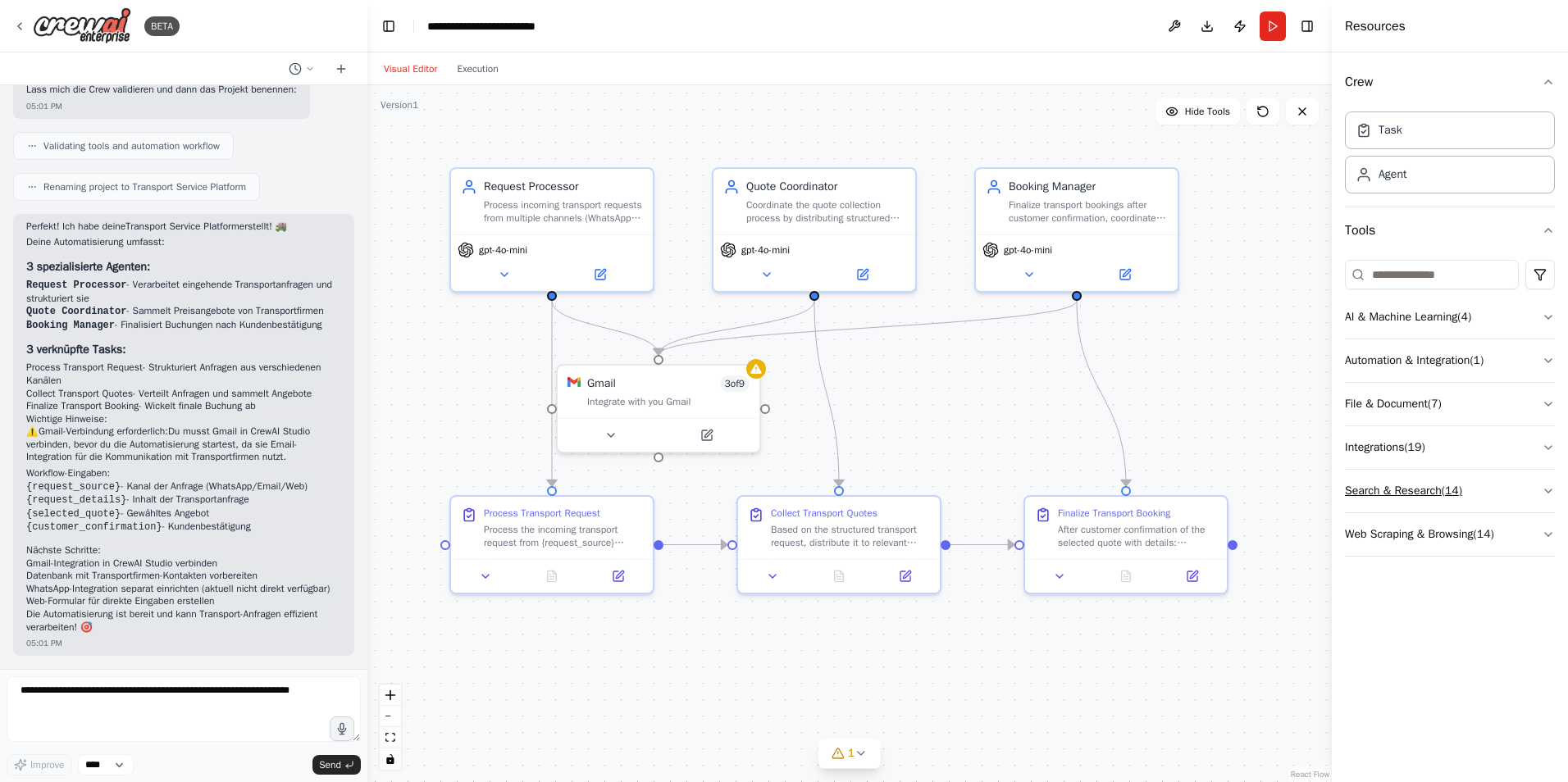 click 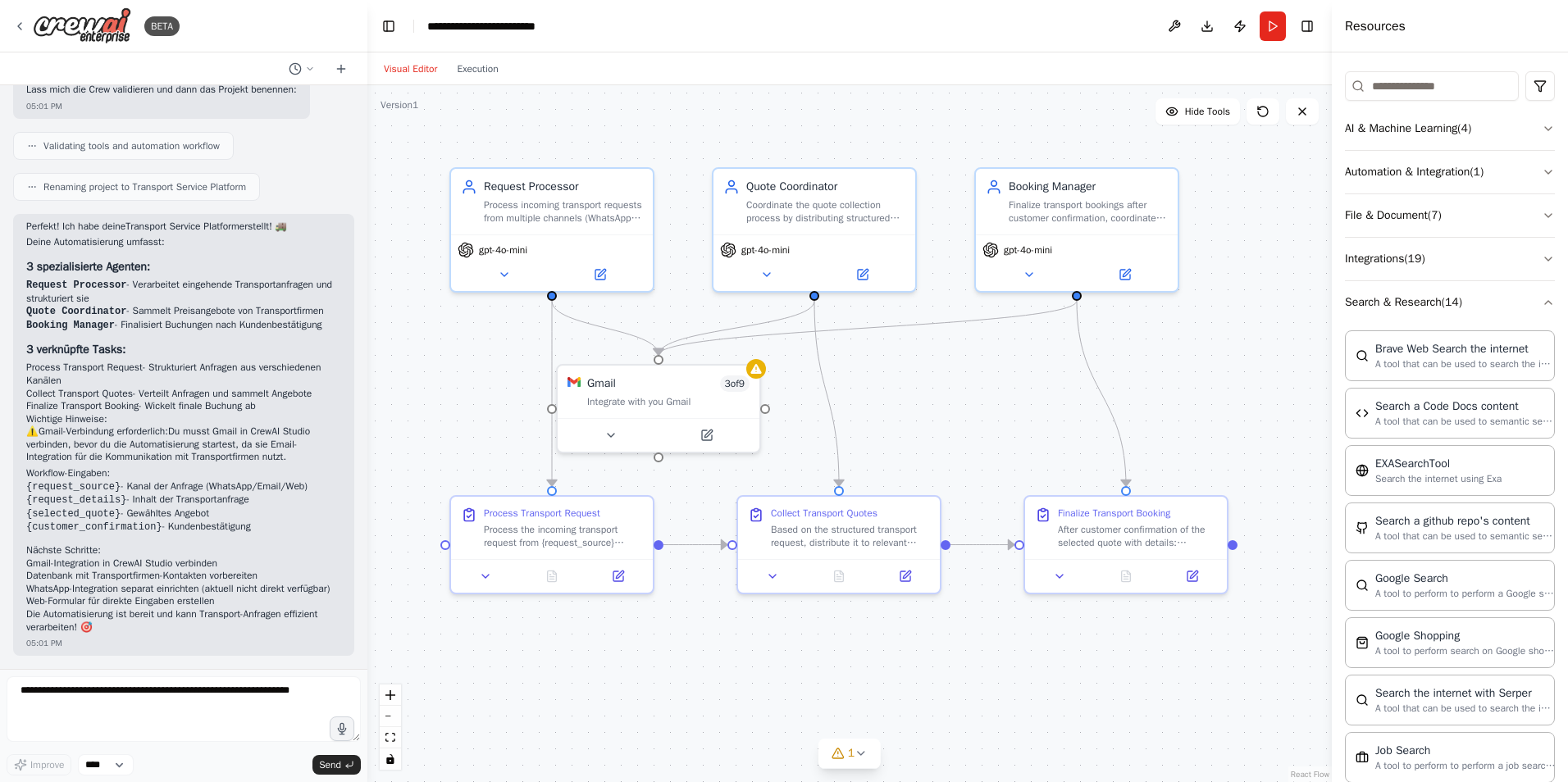 scroll, scrollTop: 246, scrollLeft: 0, axis: vertical 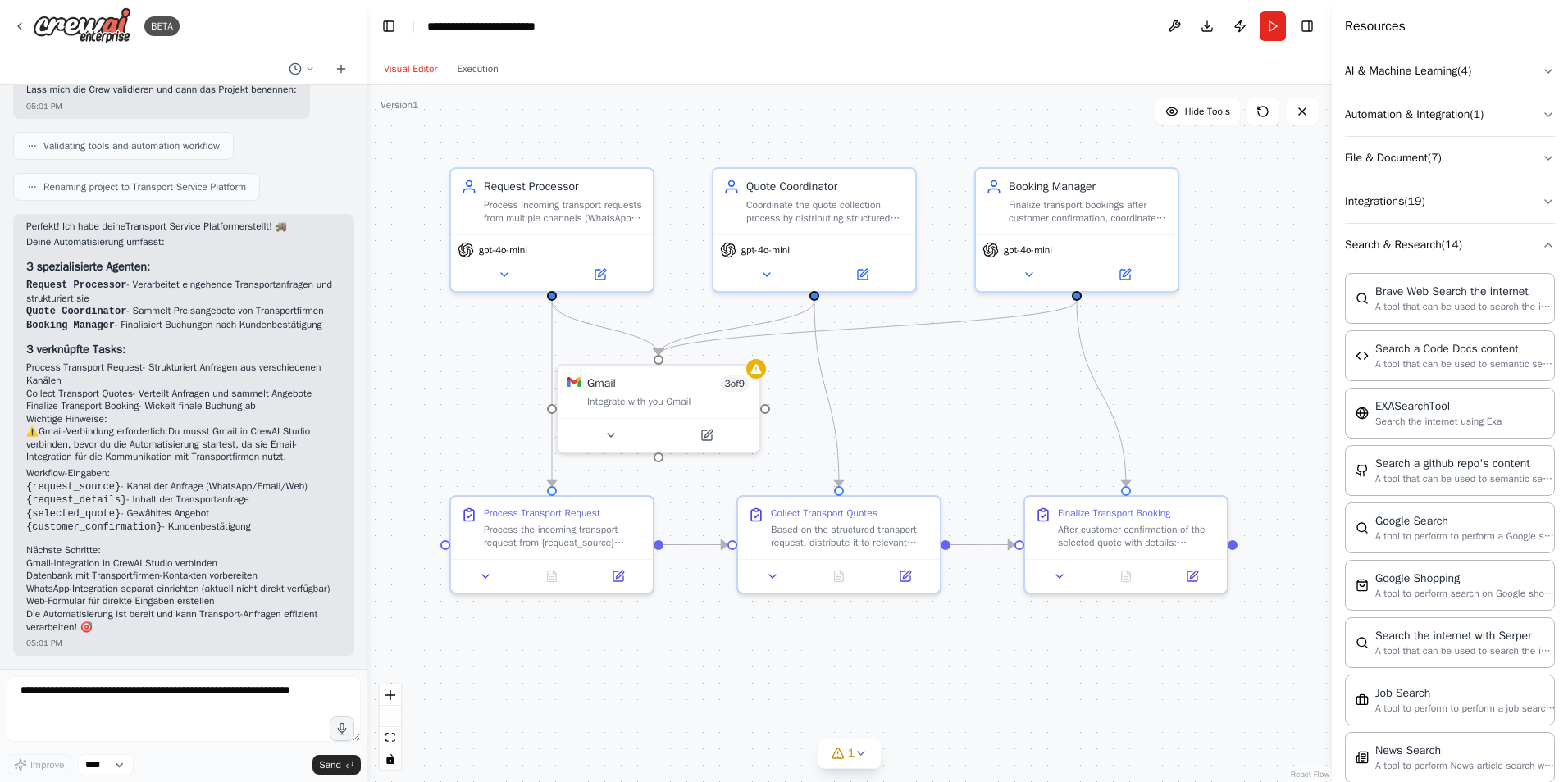 click on "Request Processor gpt-4o-mini Gmail 3 of 9 Integrate with you Gmail" at bounding box center (850, 434) 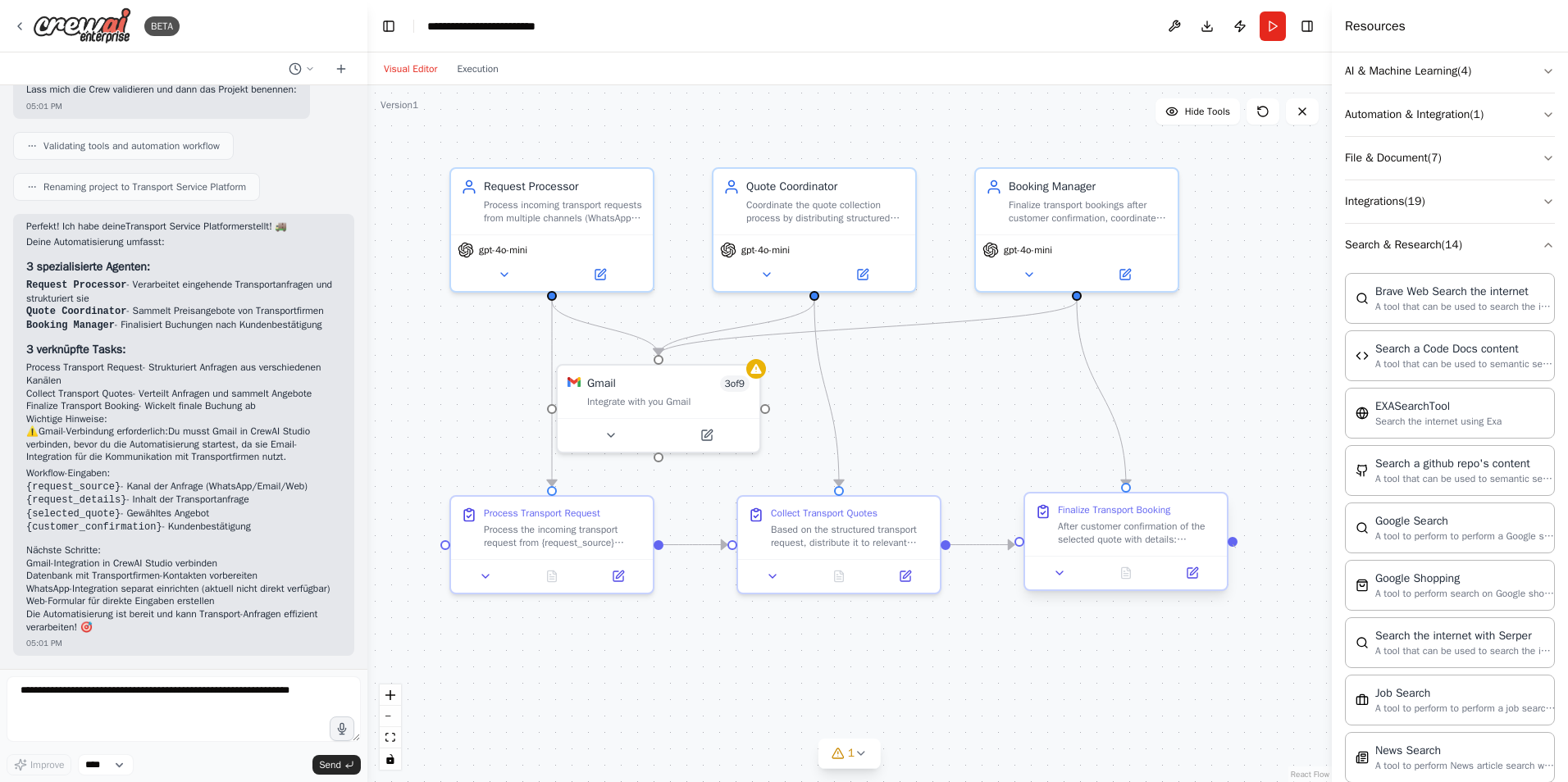click at bounding box center (1233, 542) 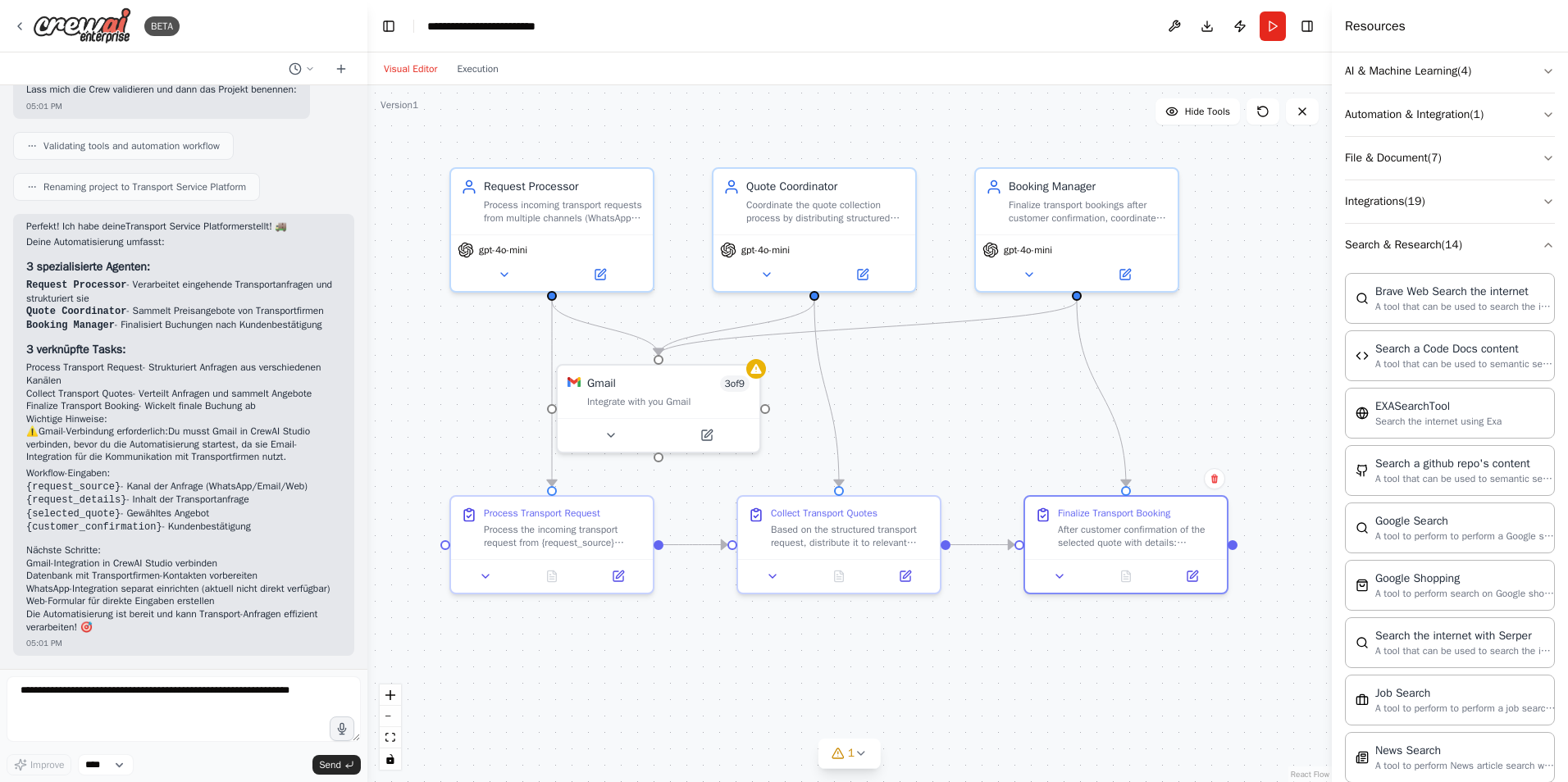 click at bounding box center (1233, 545) 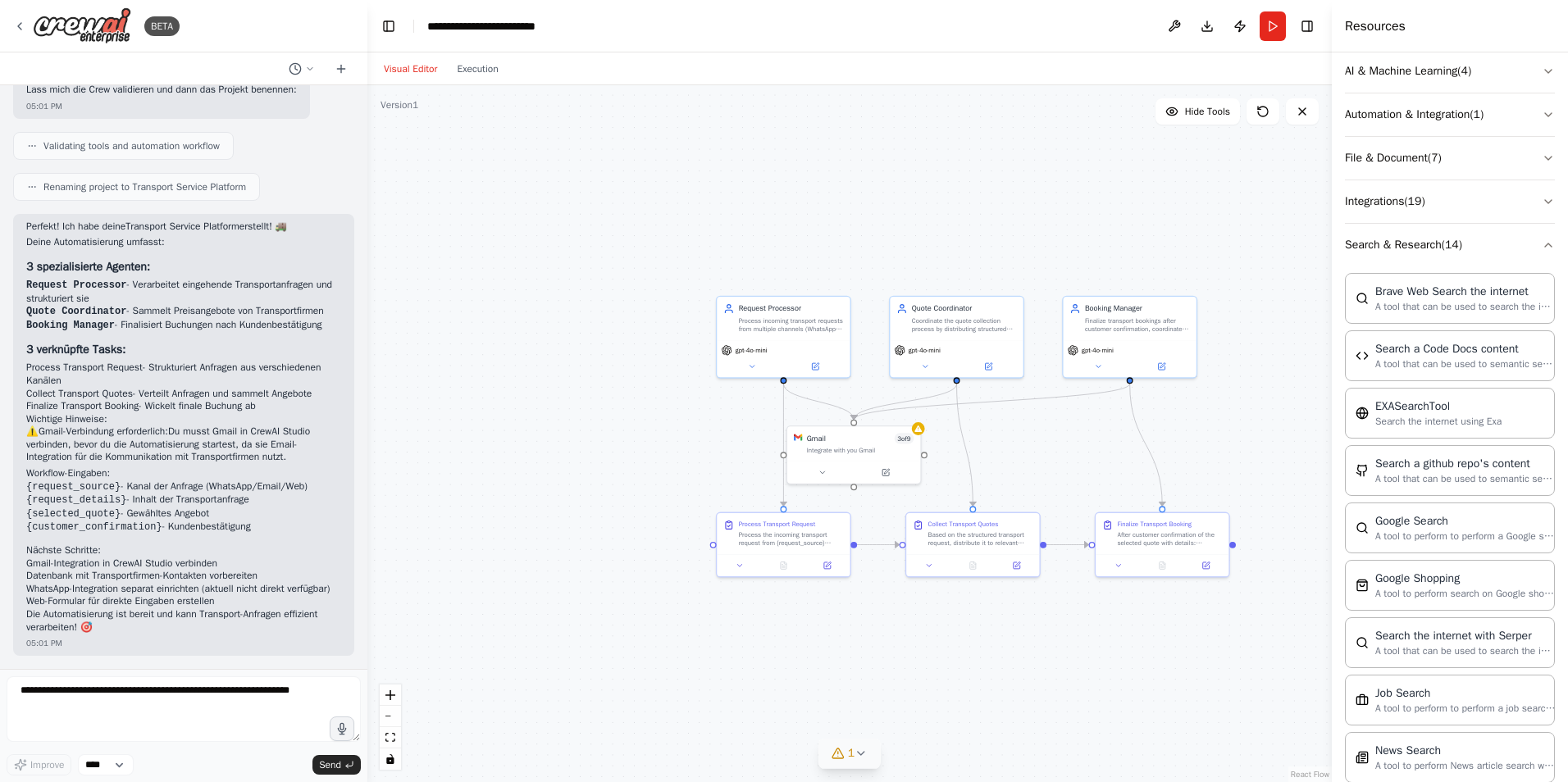 click 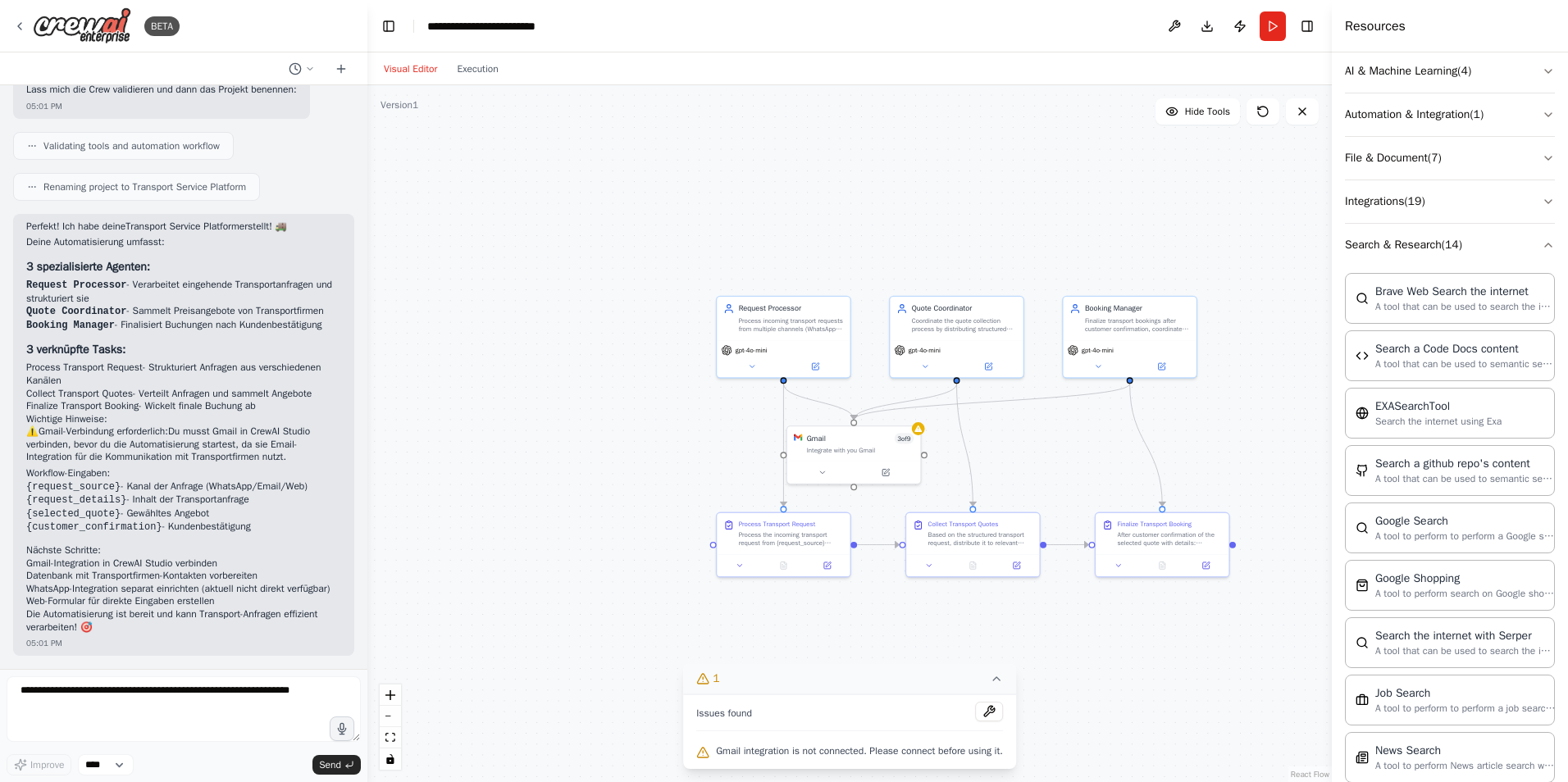 click on "Request Processor gpt-4o-mini Gmail 3 of 9 Integrate with you Gmail" at bounding box center [850, 434] 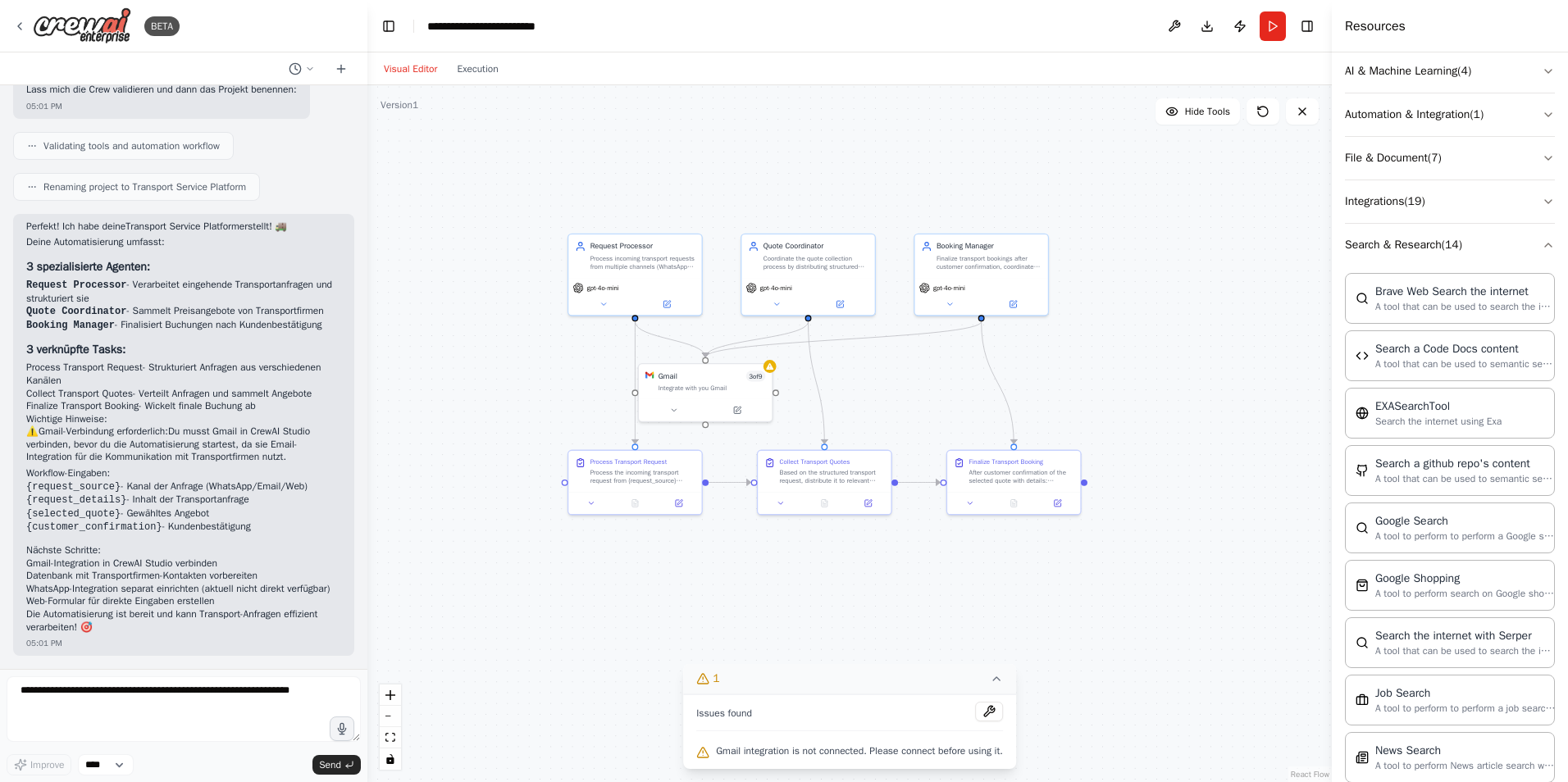 drag, startPoint x: 687, startPoint y: 494, endPoint x: 538, endPoint y: 431, distance: 161.77144 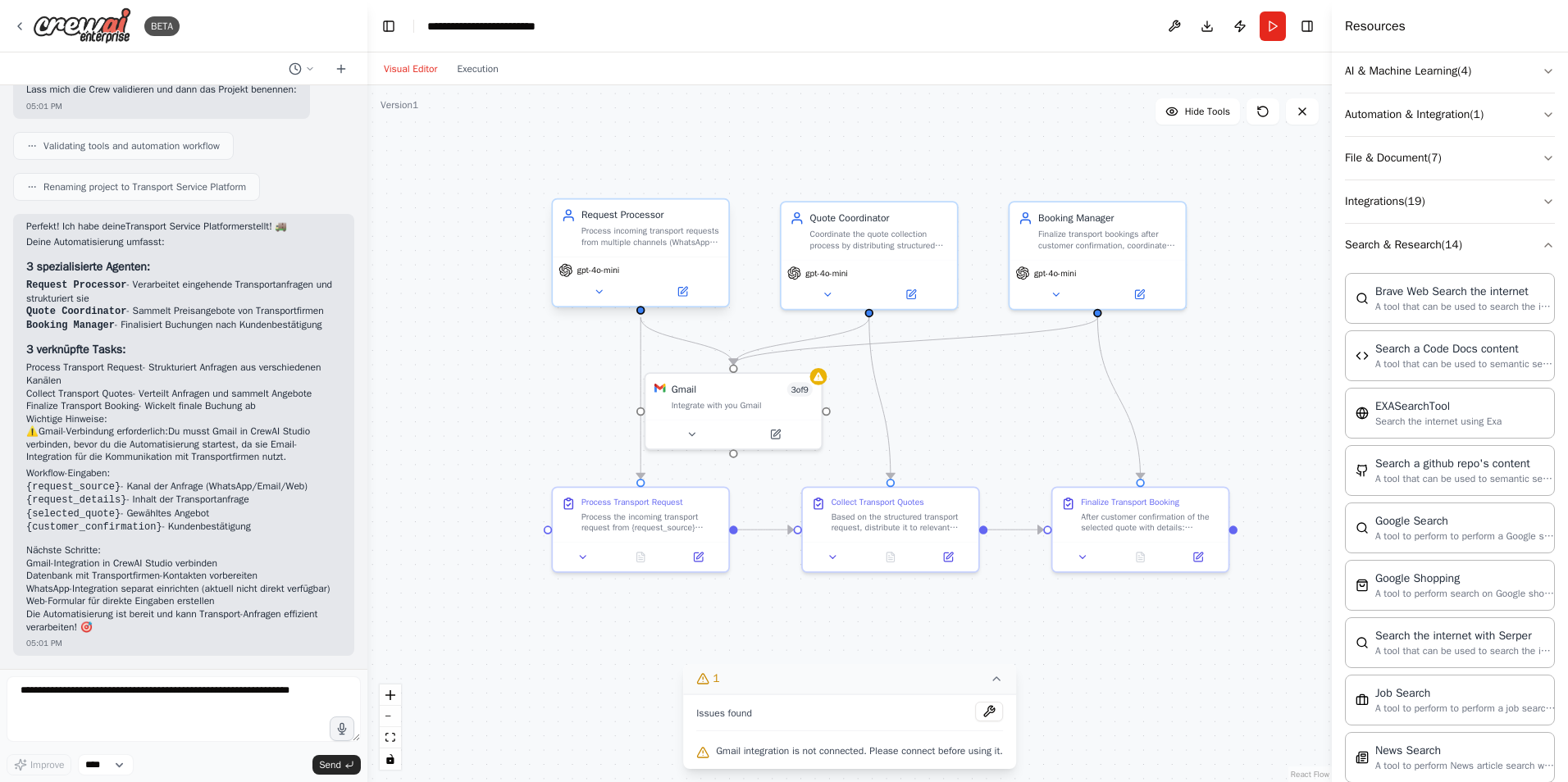 click on "gpt-4o-mini" at bounding box center [599, 271] 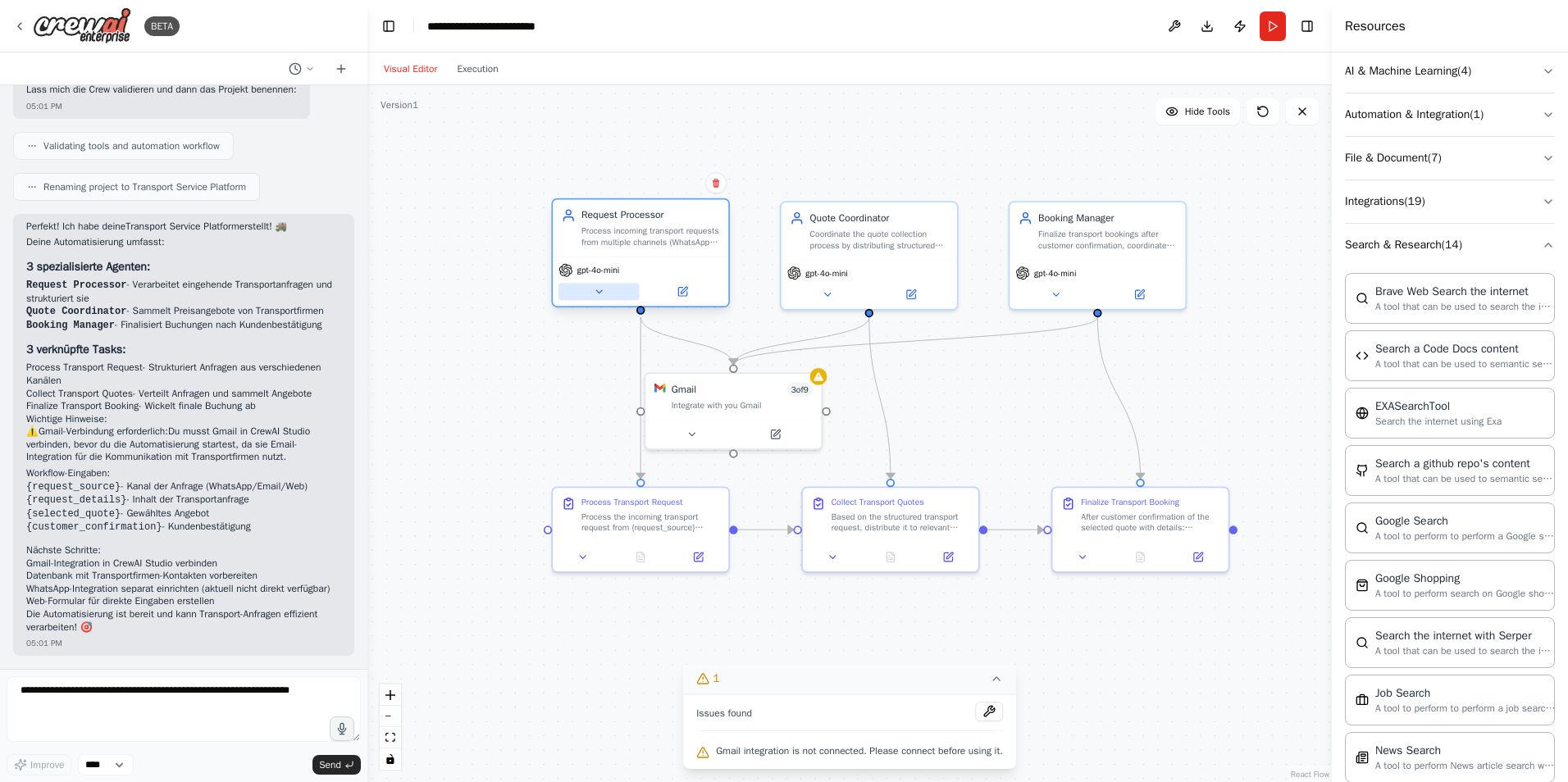 click 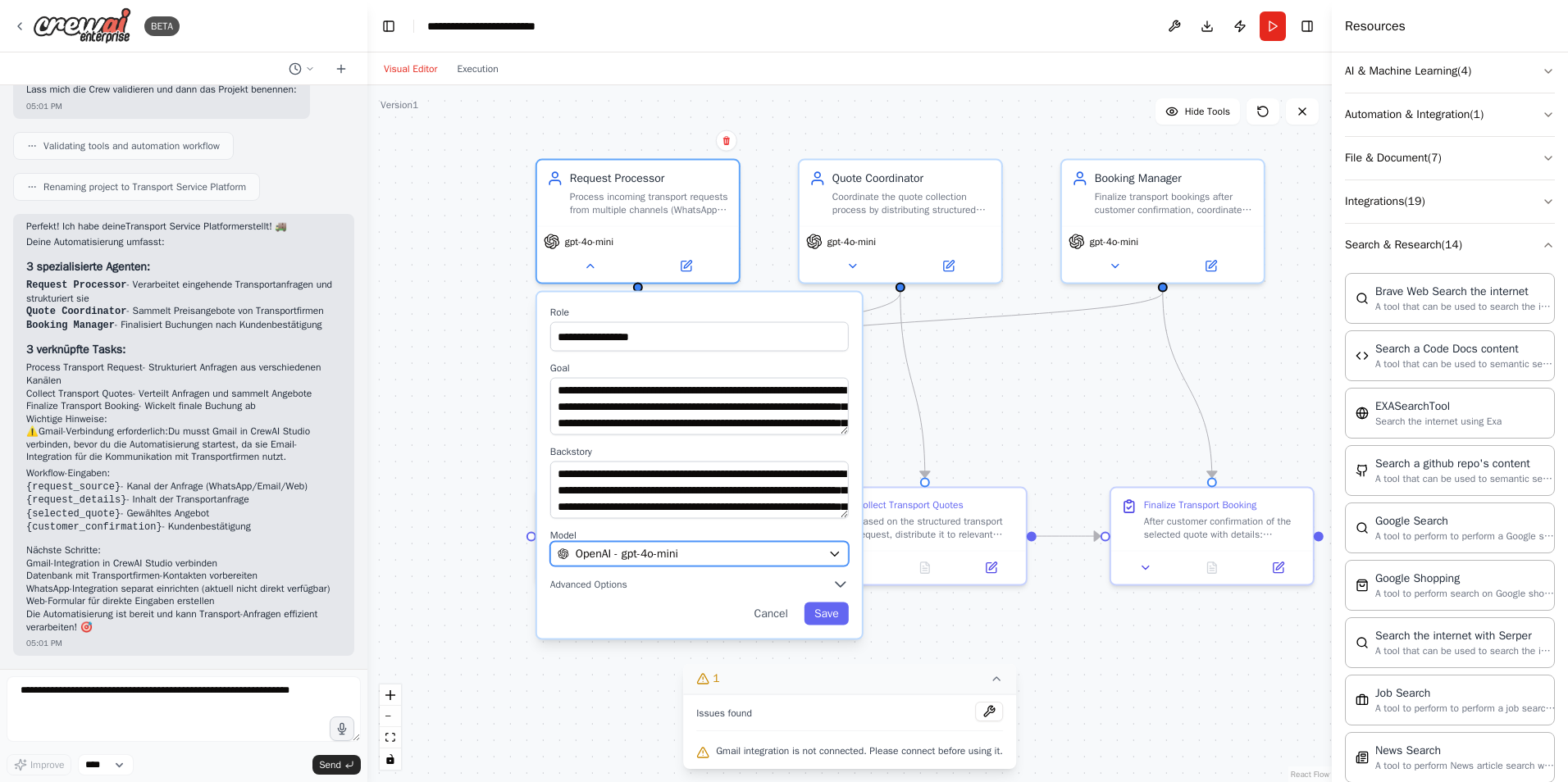 click on "OpenAI - gpt-4o-mini" at bounding box center (690, 554) 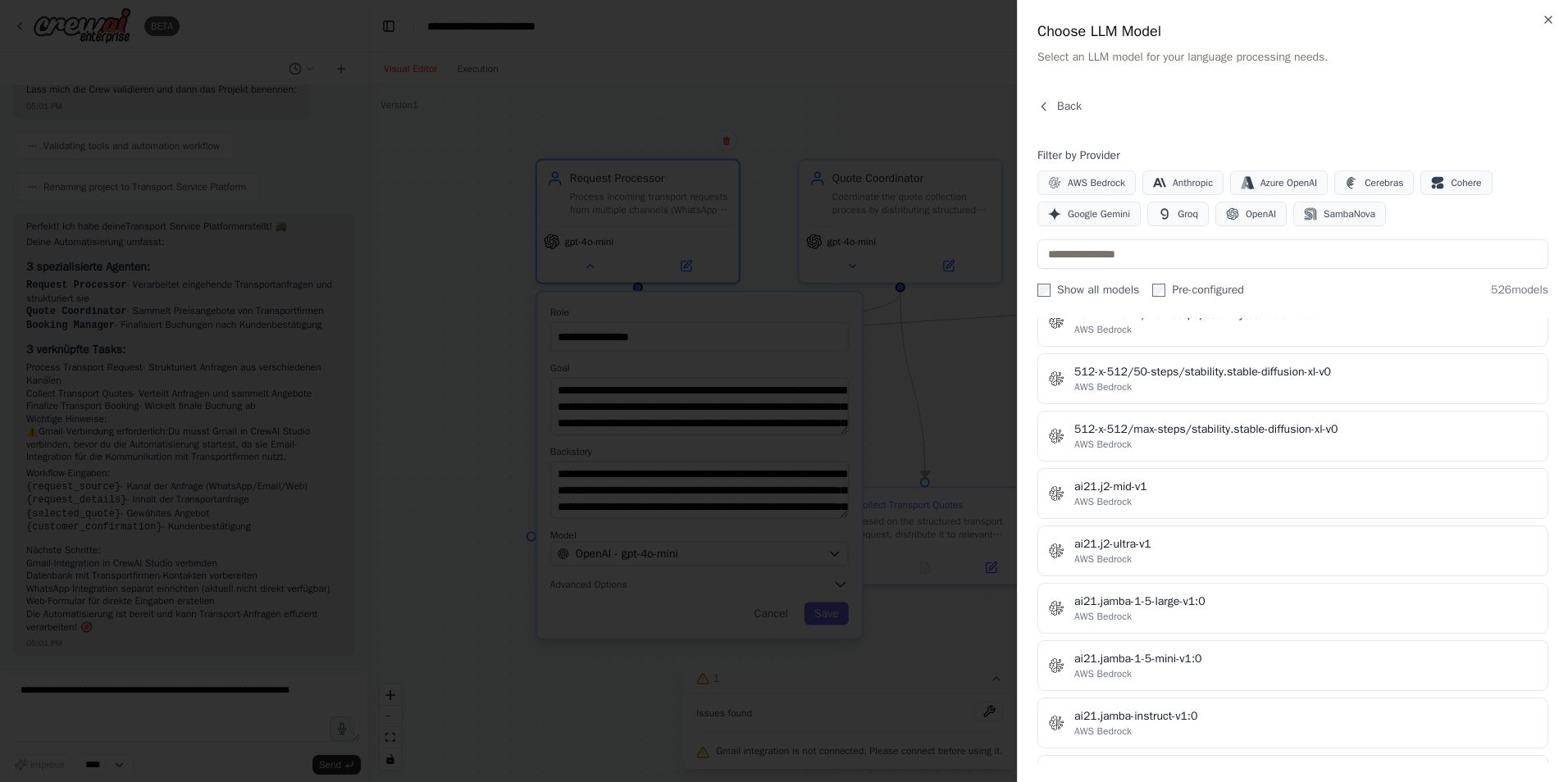 scroll, scrollTop: 656, scrollLeft: 0, axis: vertical 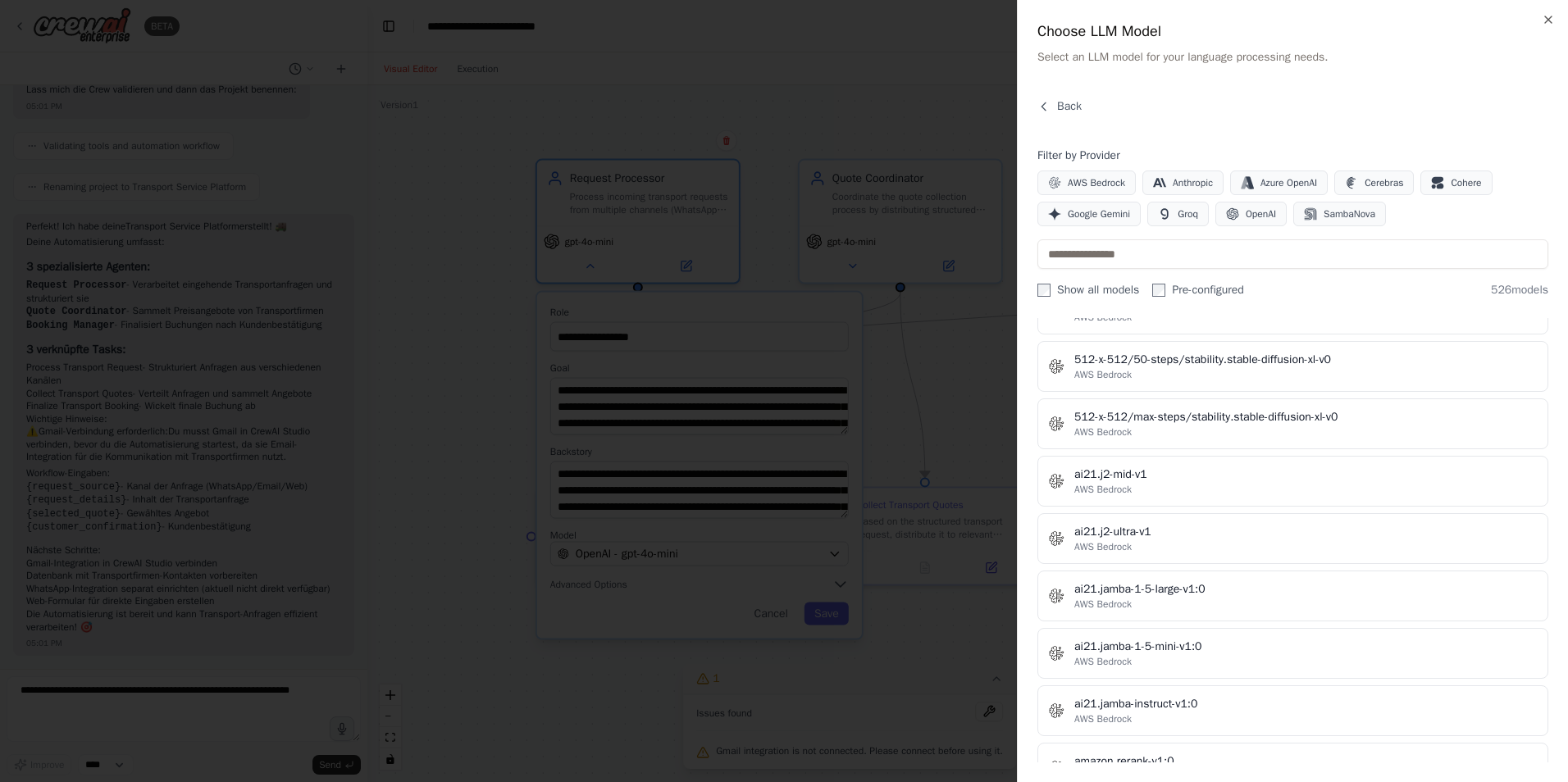 click at bounding box center (784, 391) 